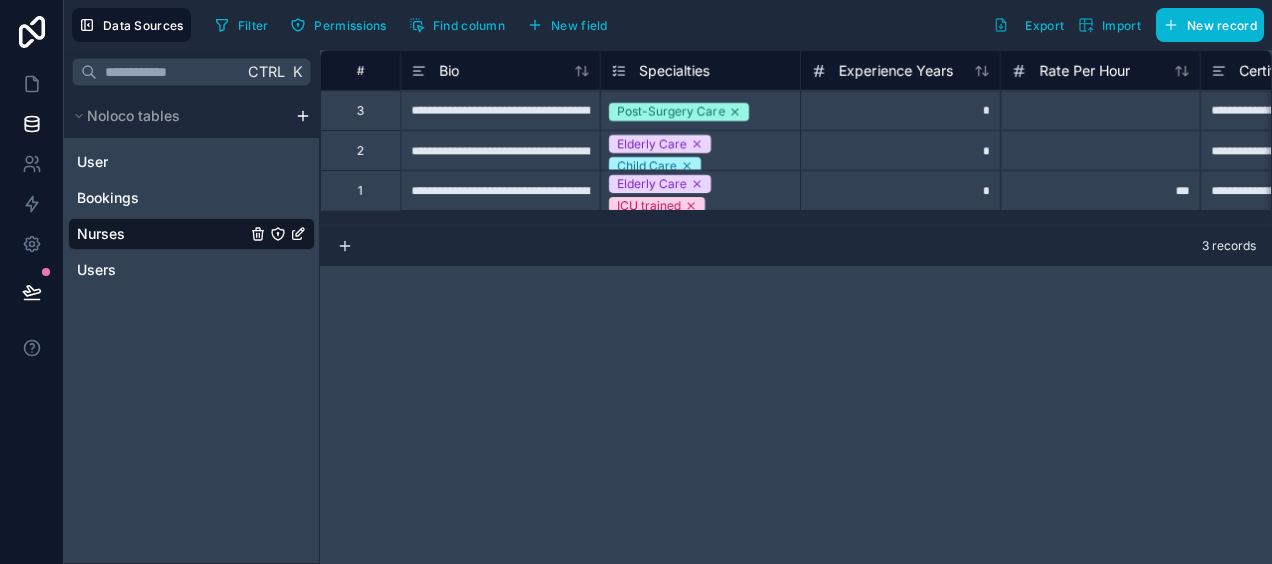 scroll, scrollTop: 0, scrollLeft: 0, axis: both 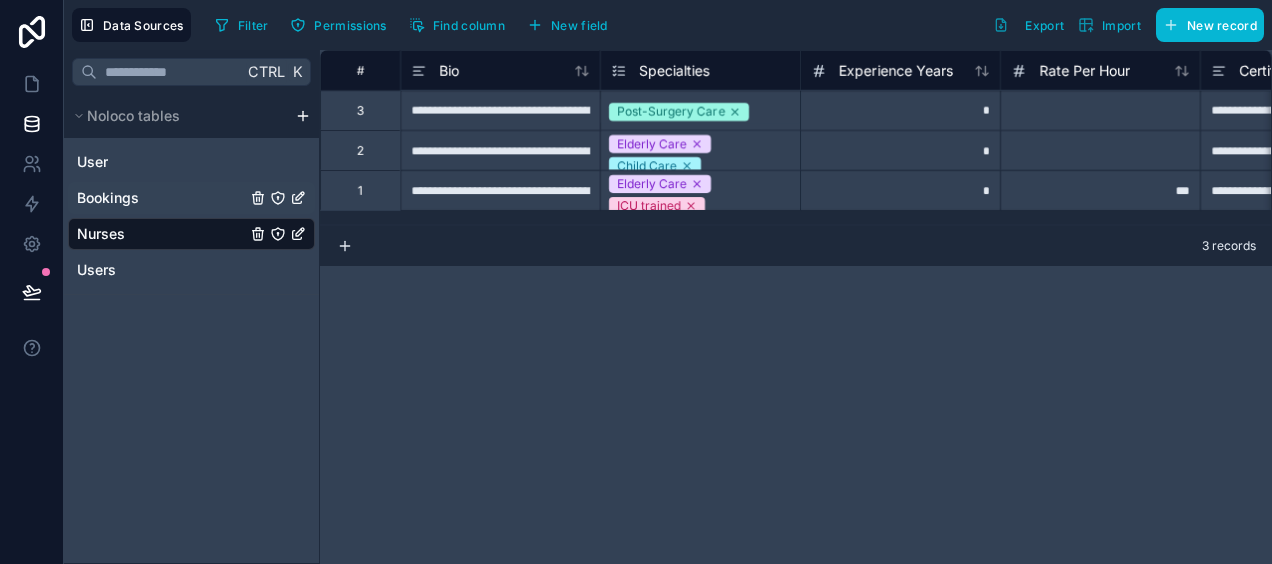 click on "Bookings" at bounding box center (191, 198) 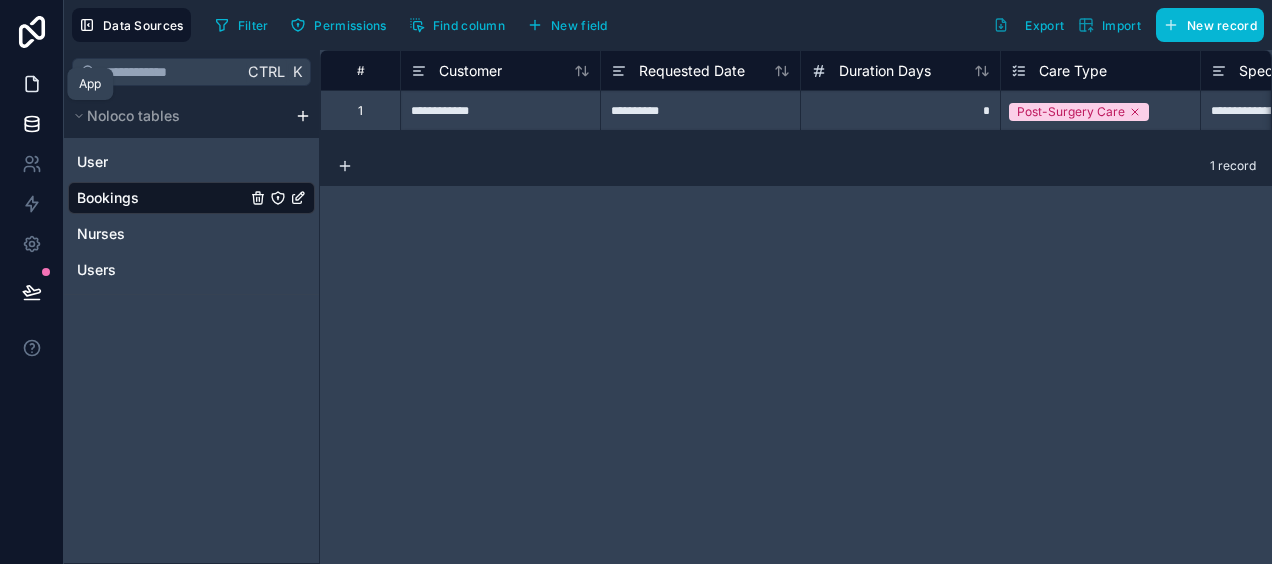 click 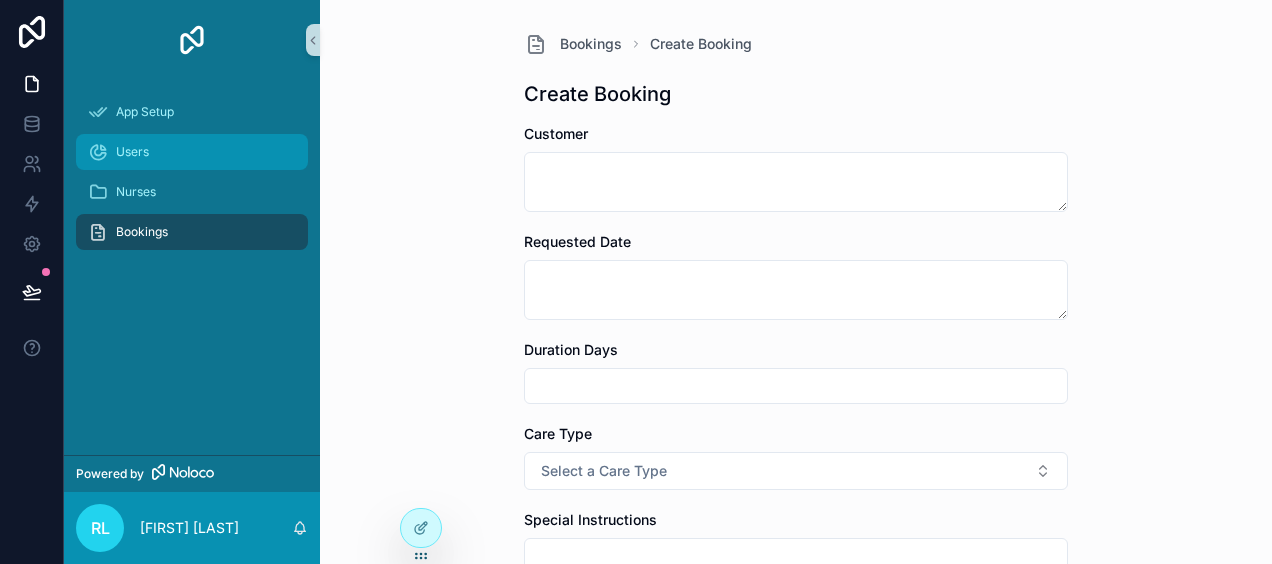 click on "Users" at bounding box center (132, 152) 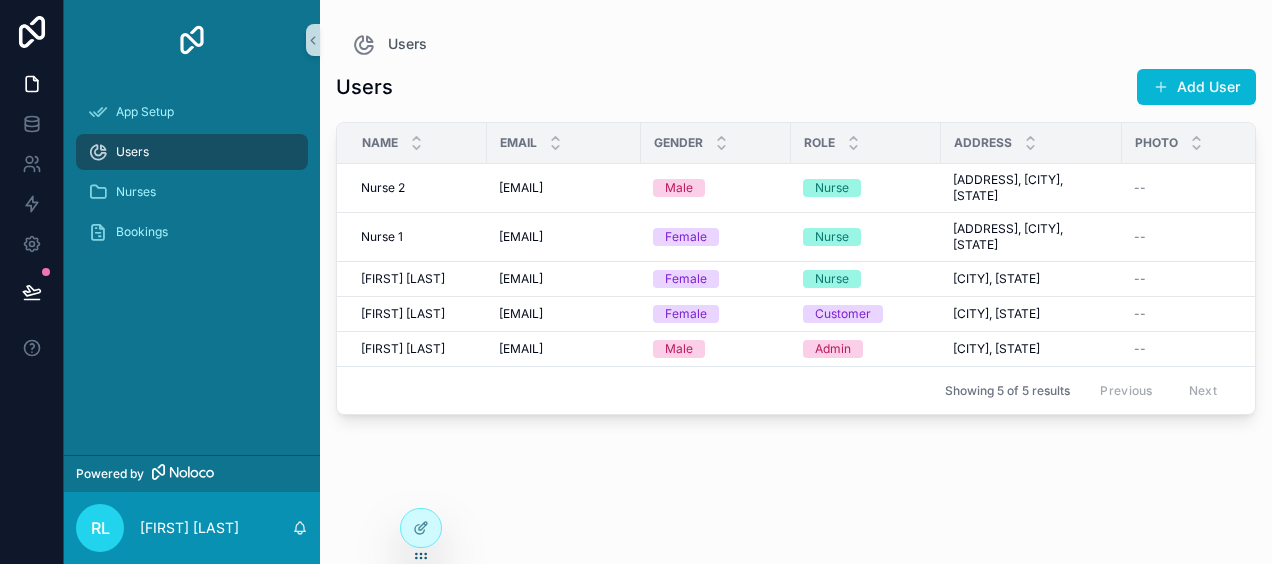 scroll, scrollTop: 0, scrollLeft: 181, axis: horizontal 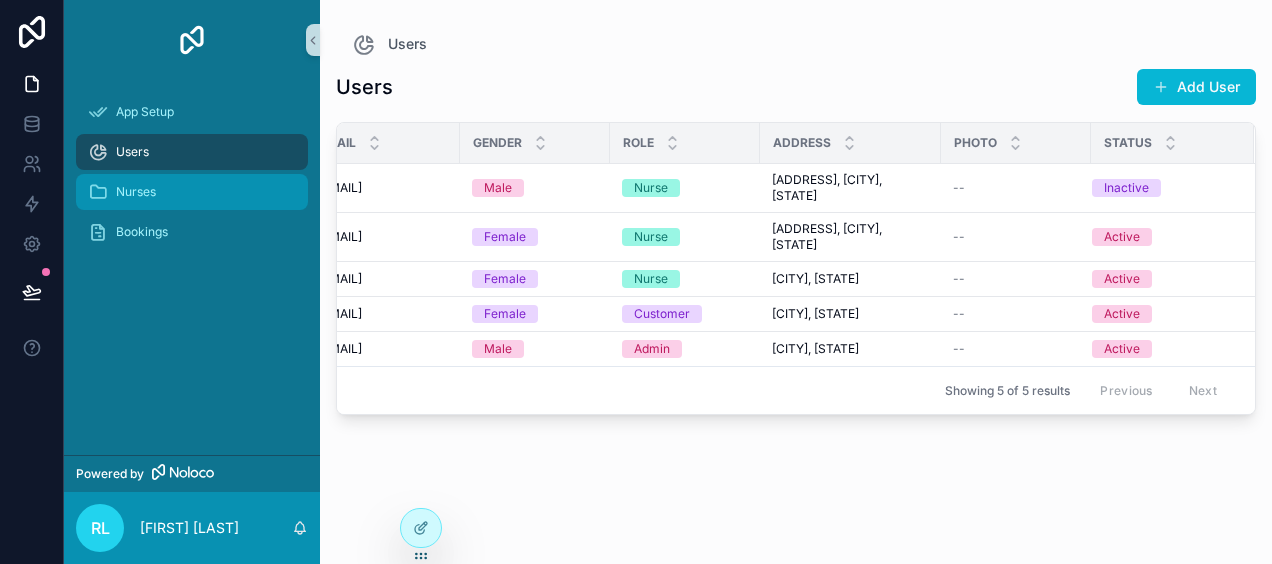 click on "Nurses" at bounding box center [192, 192] 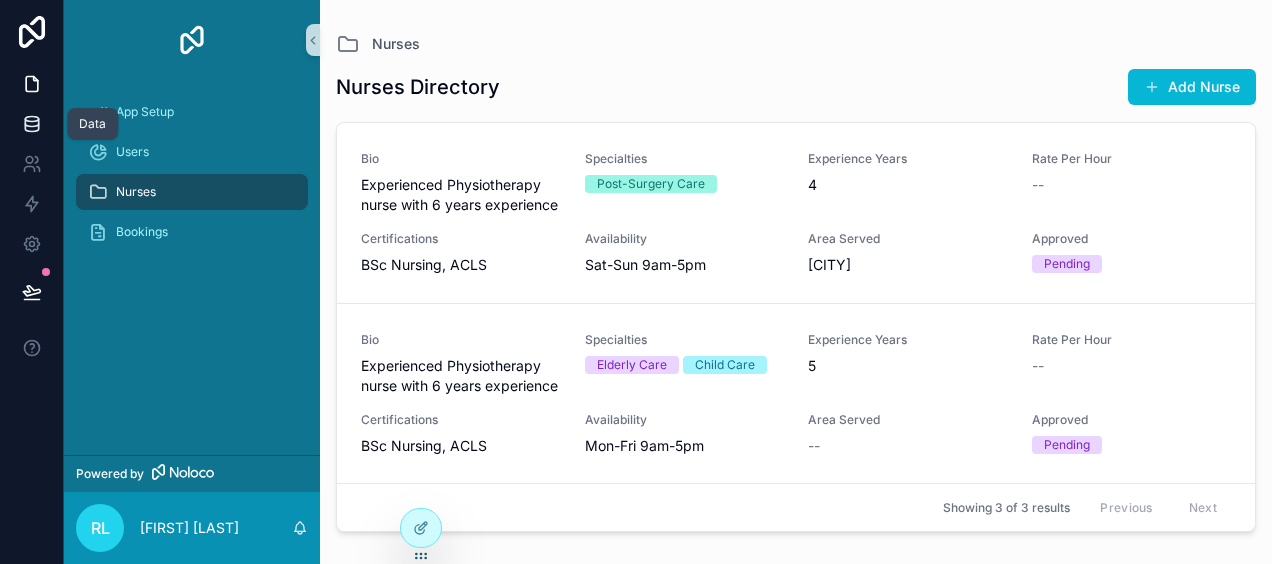 click 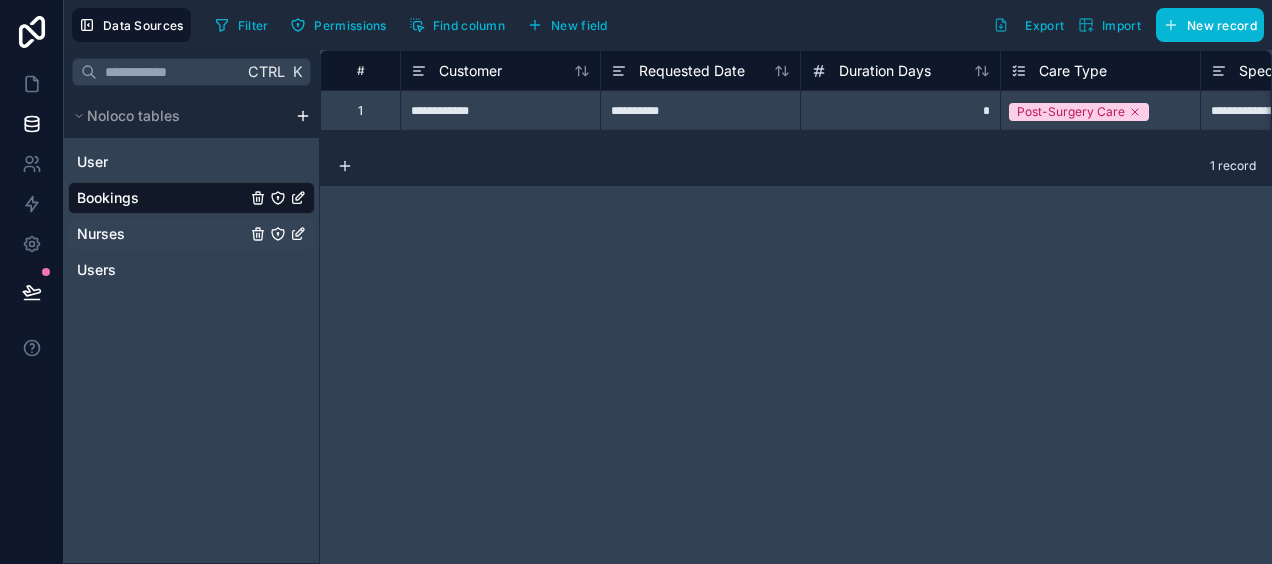 click on "Nurses" at bounding box center (191, 234) 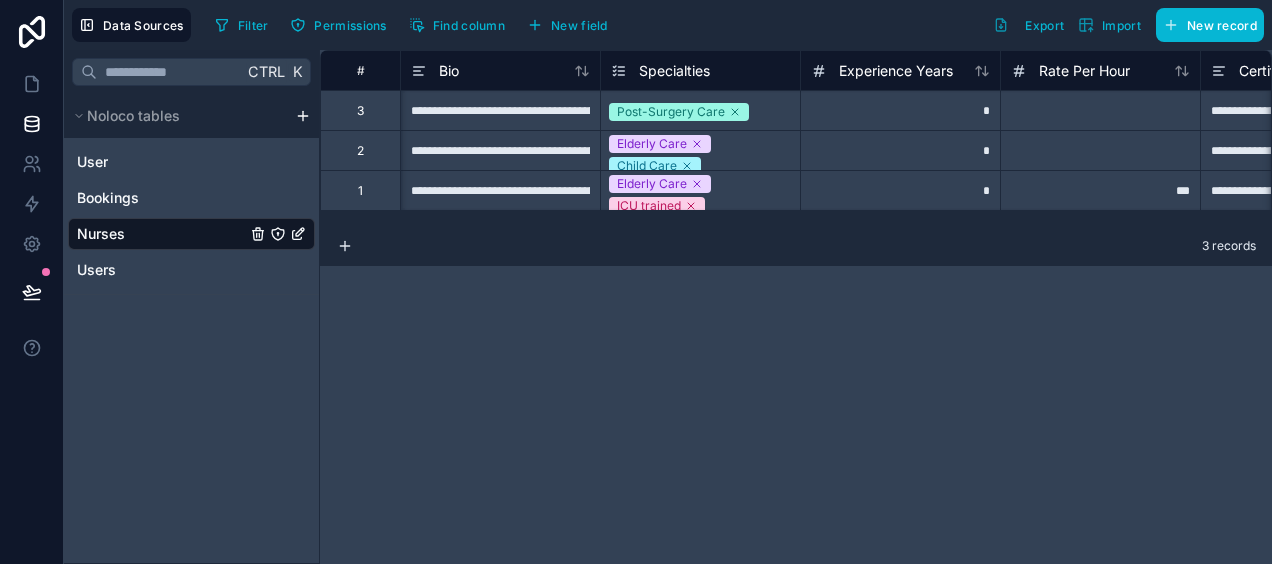 scroll, scrollTop: 0, scrollLeft: 832, axis: horizontal 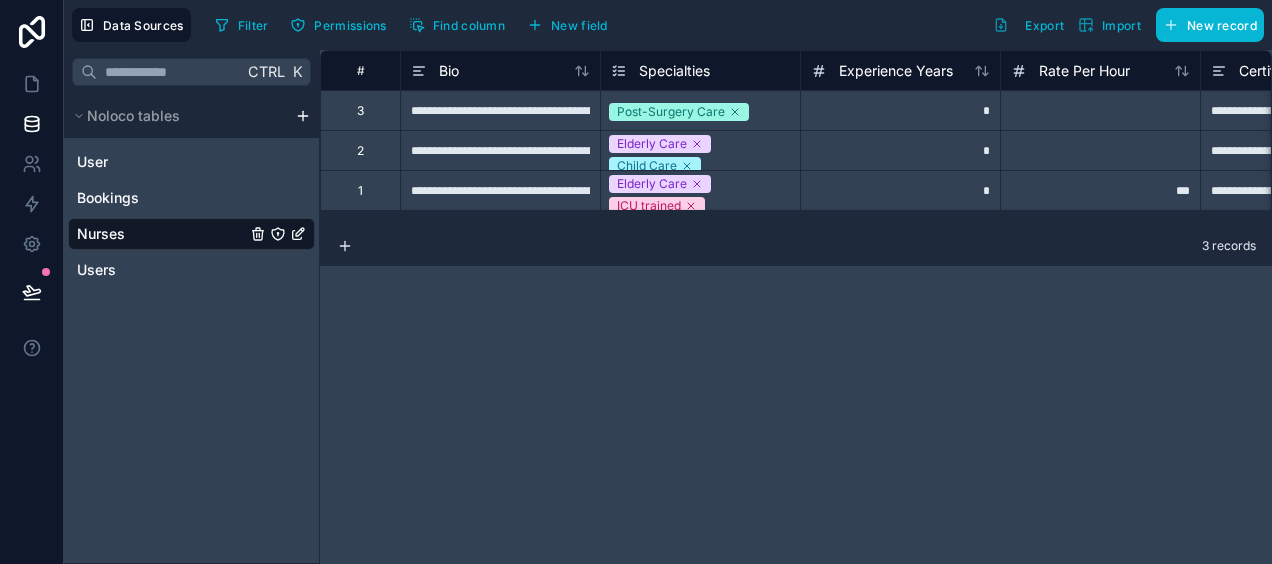 click on "User Bookings Nurses Users" at bounding box center [191, 212] 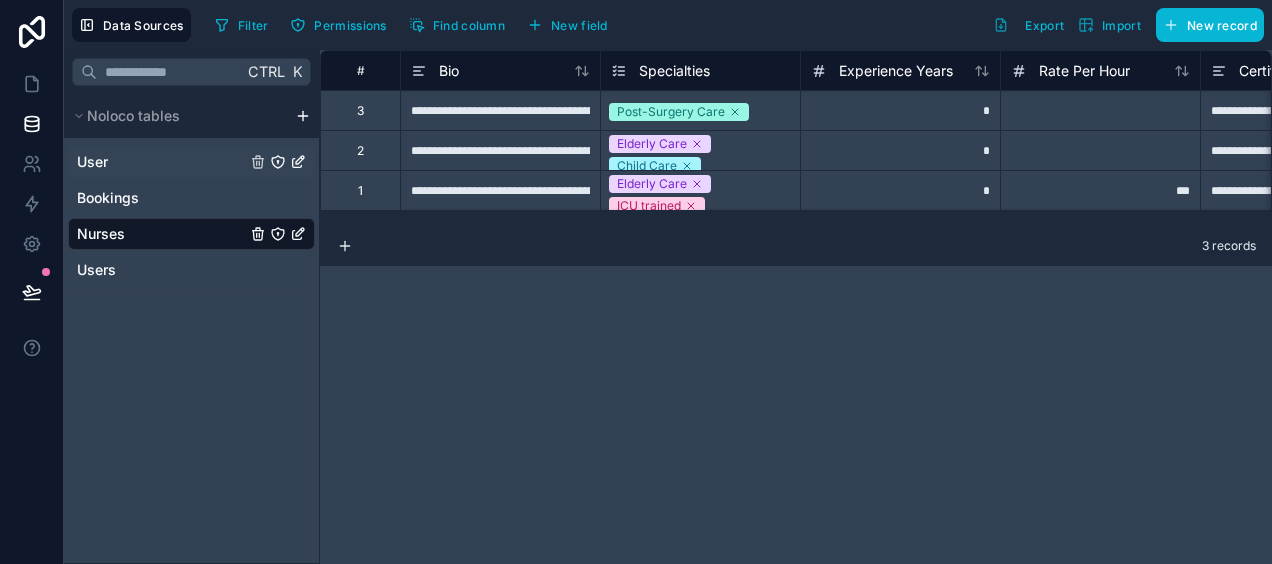 click on "User" at bounding box center (92, 162) 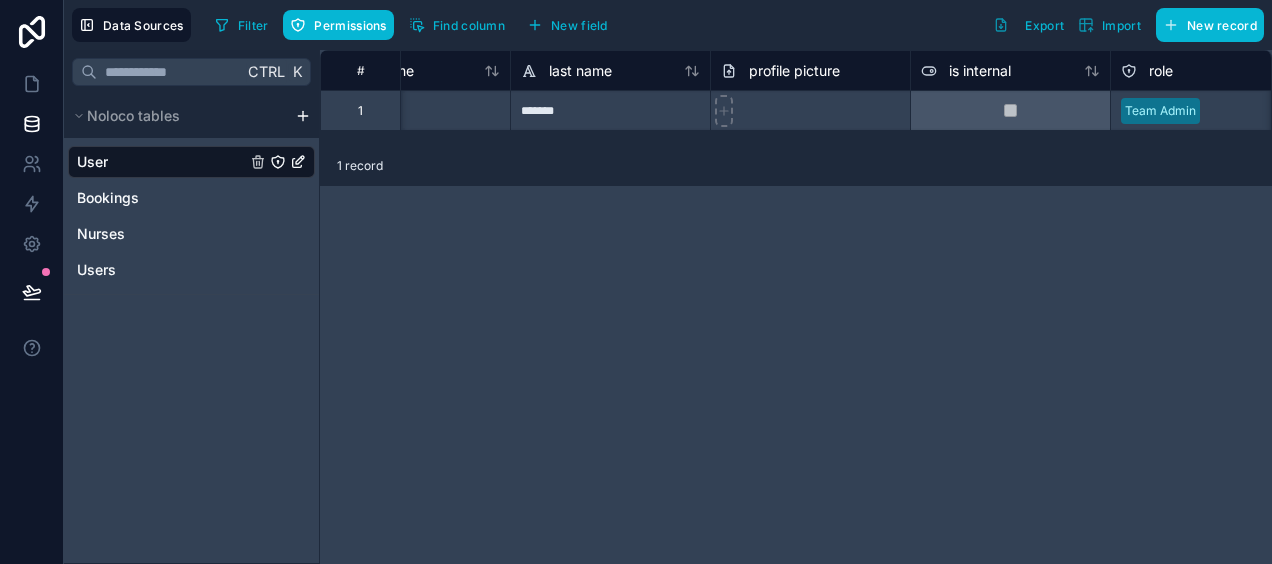 scroll, scrollTop: 0, scrollLeft: 292, axis: horizontal 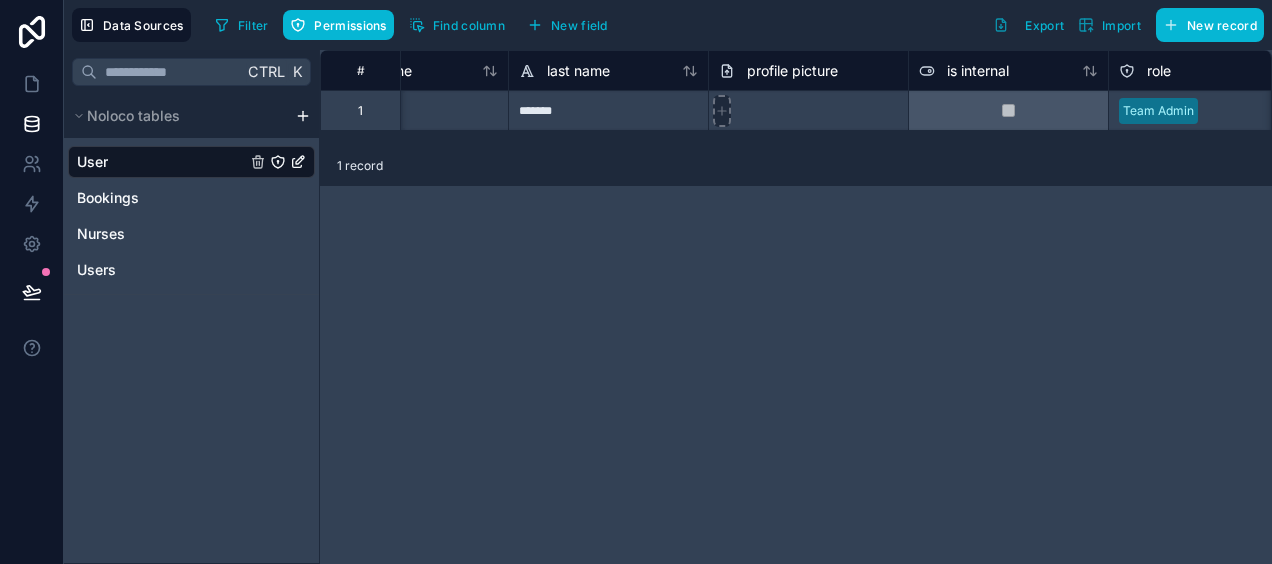 click 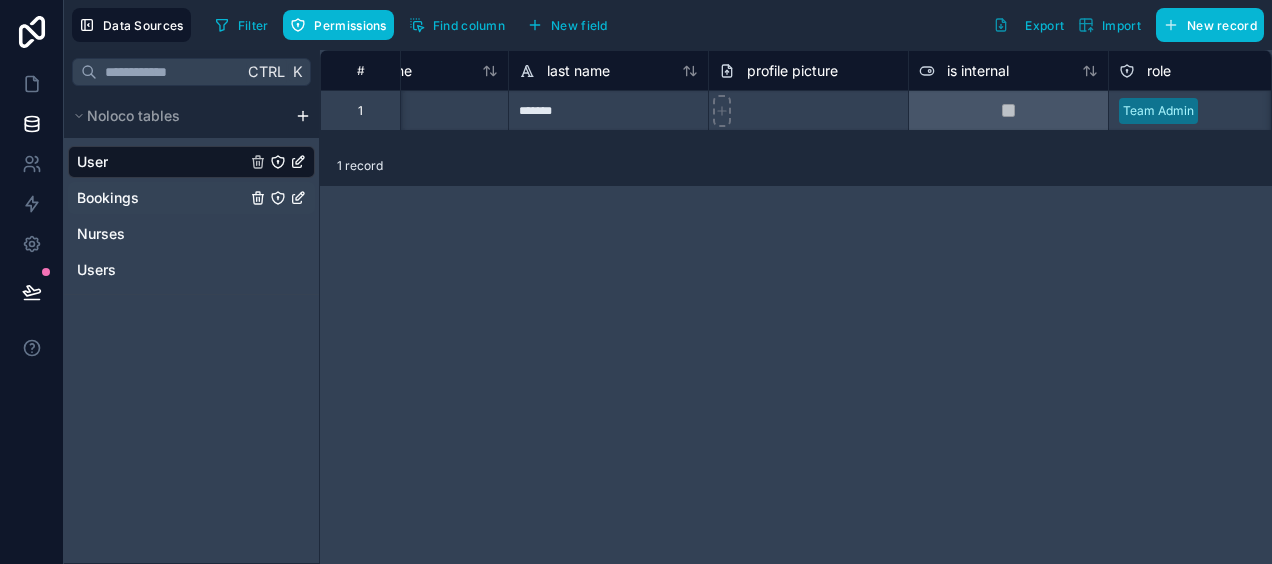 click on "Bookings" at bounding box center [191, 198] 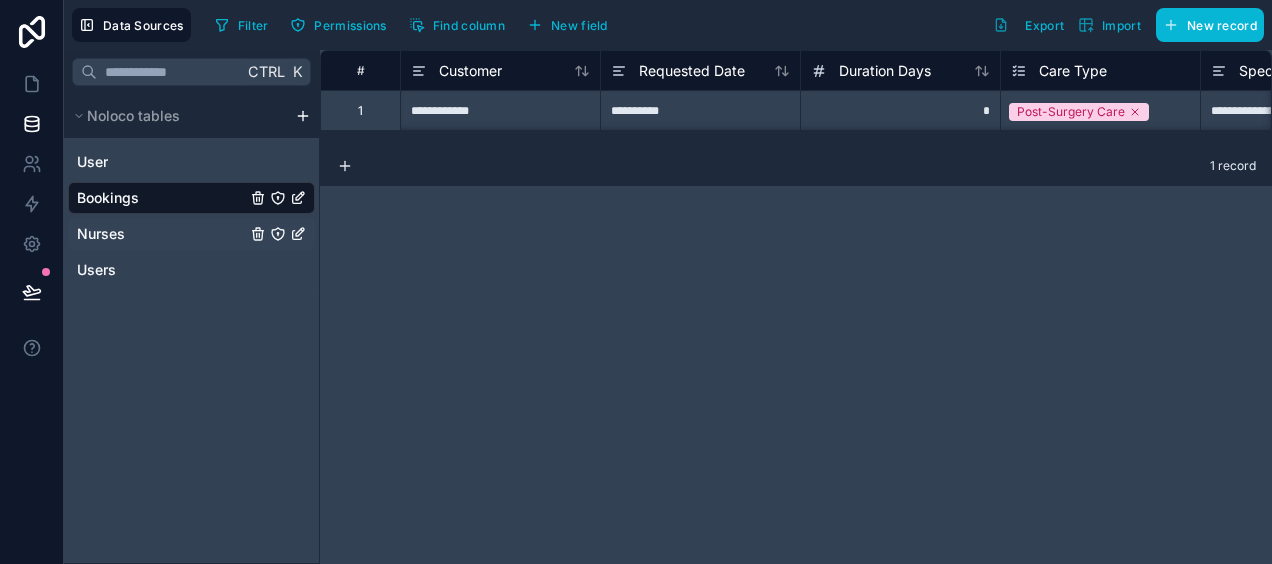click on "Nurses" at bounding box center (191, 234) 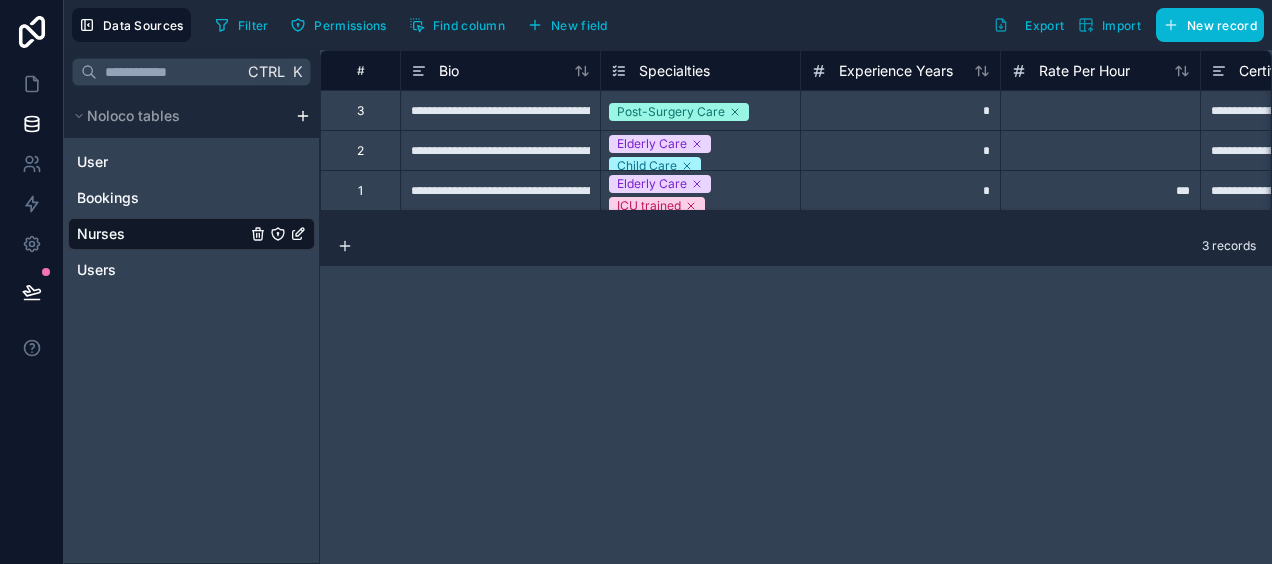 scroll, scrollTop: 0, scrollLeft: 832, axis: horizontal 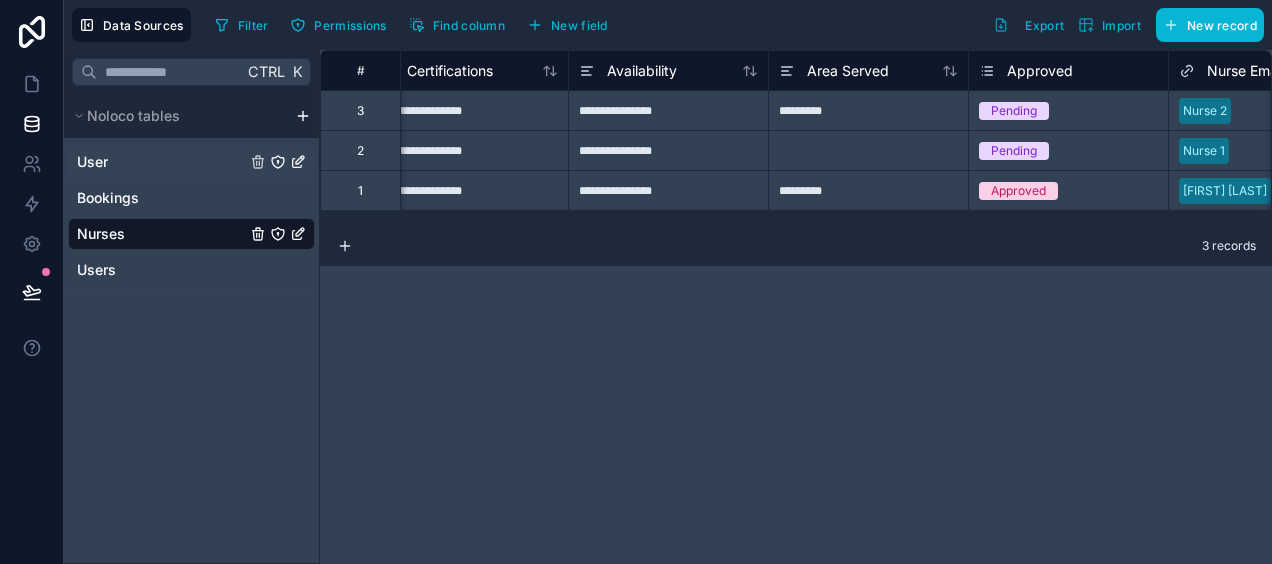 click on "User" at bounding box center (191, 162) 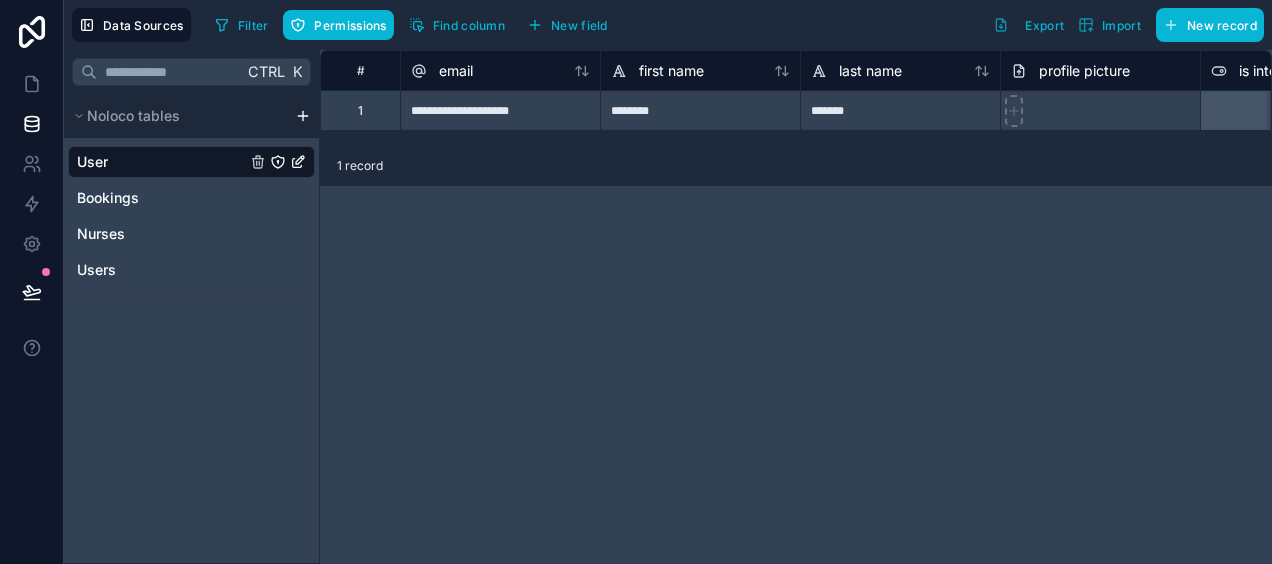 click at bounding box center (32, 32) 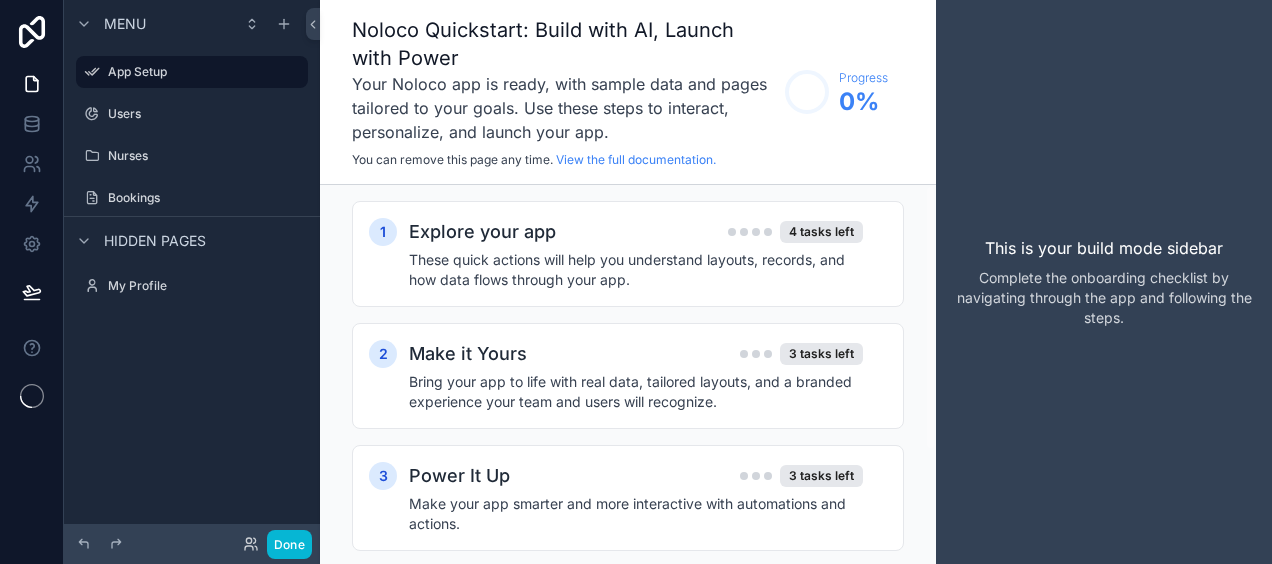 scroll, scrollTop: 0, scrollLeft: 0, axis: both 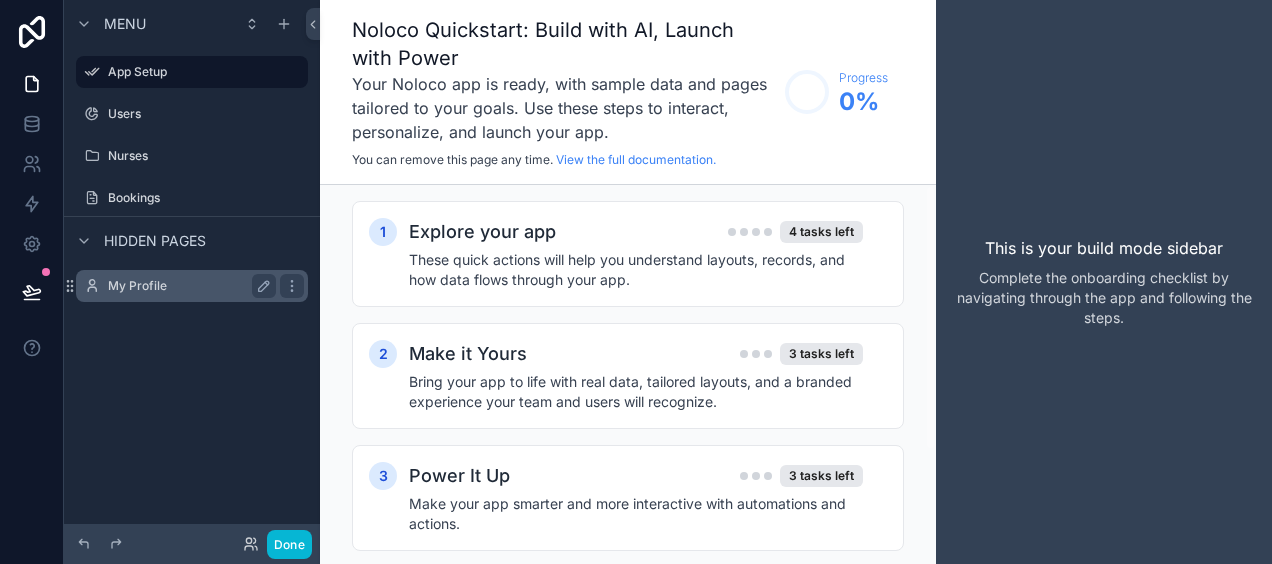 click on "My Profile" at bounding box center (188, 286) 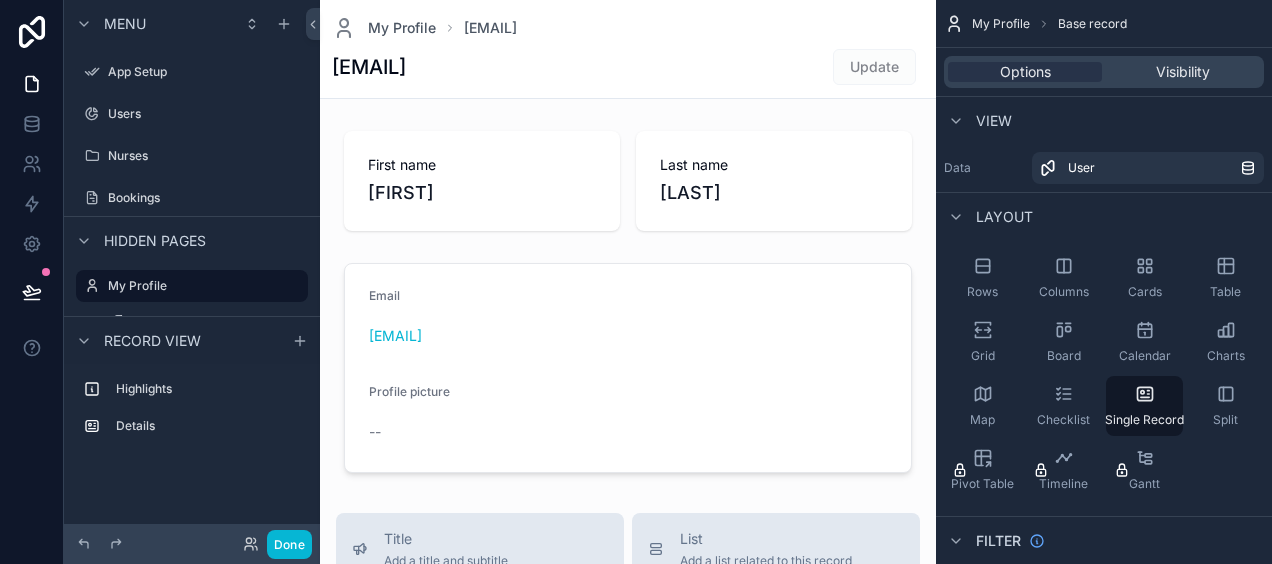 click on "Hidden pages" at bounding box center [155, 241] 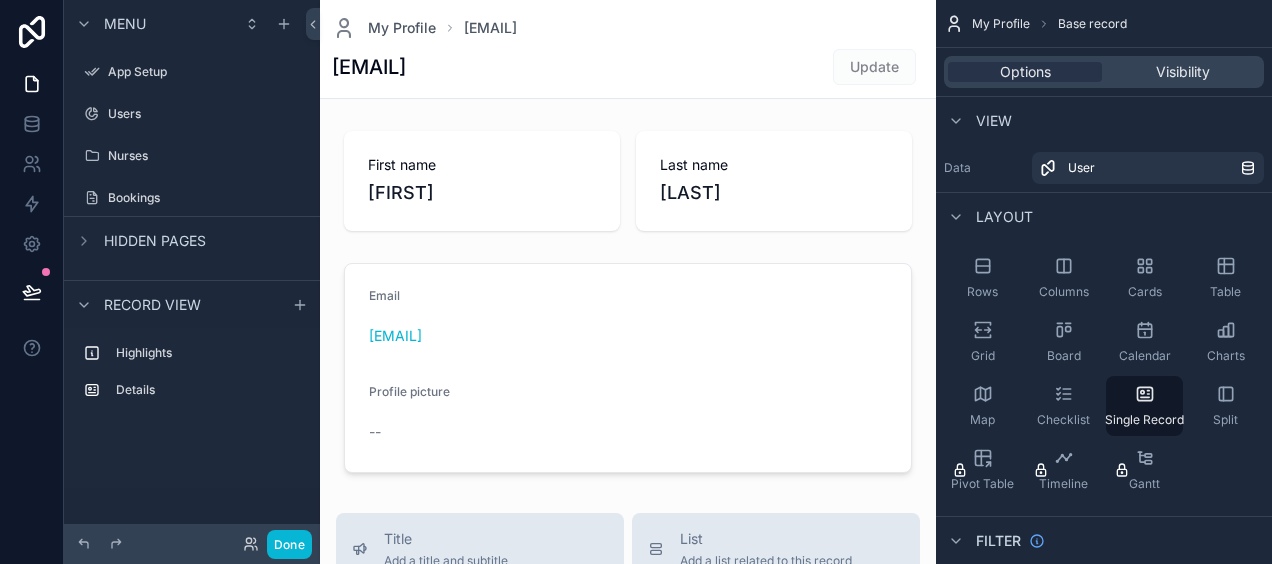 click on "Hidden pages" at bounding box center [155, 241] 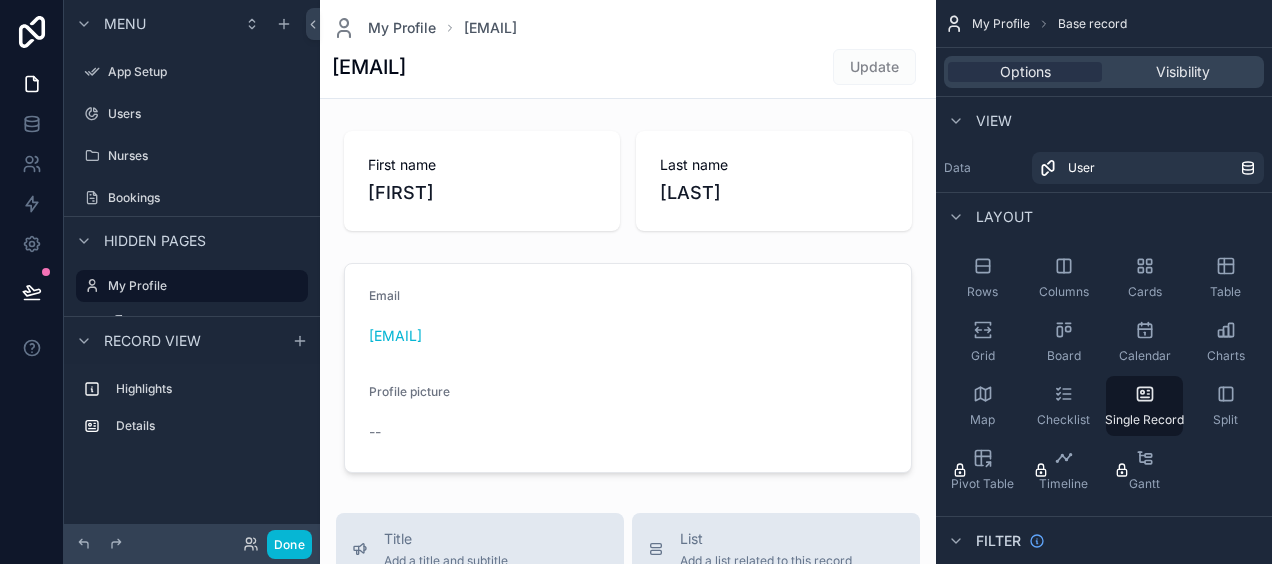 click on "Record view" at bounding box center [152, 341] 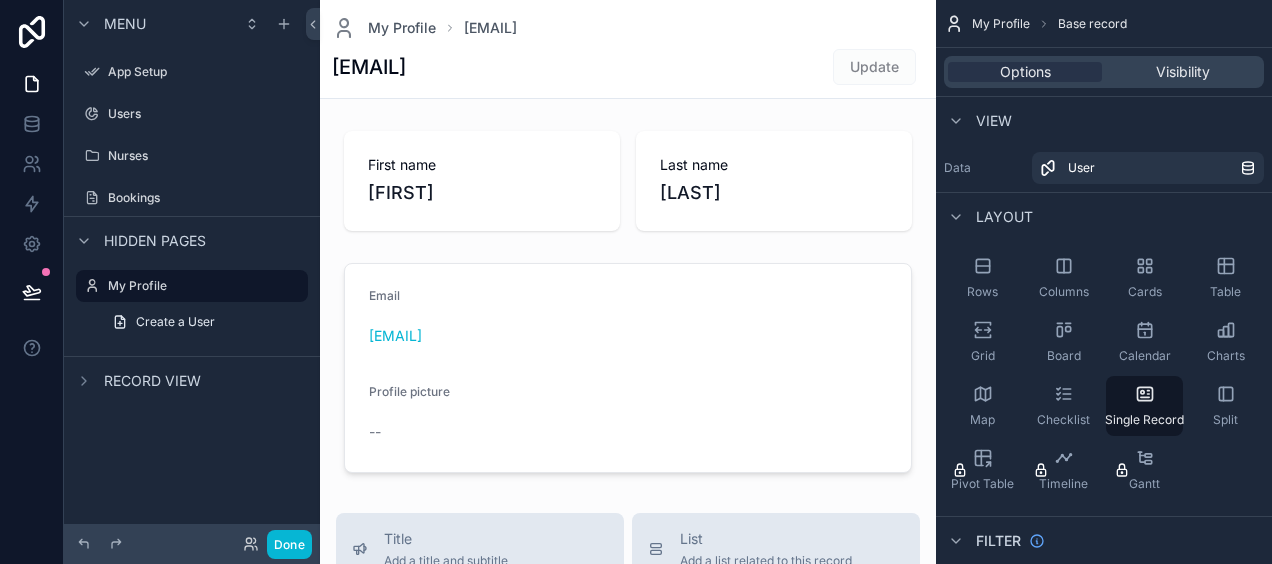 click on "Record view" at bounding box center [152, 381] 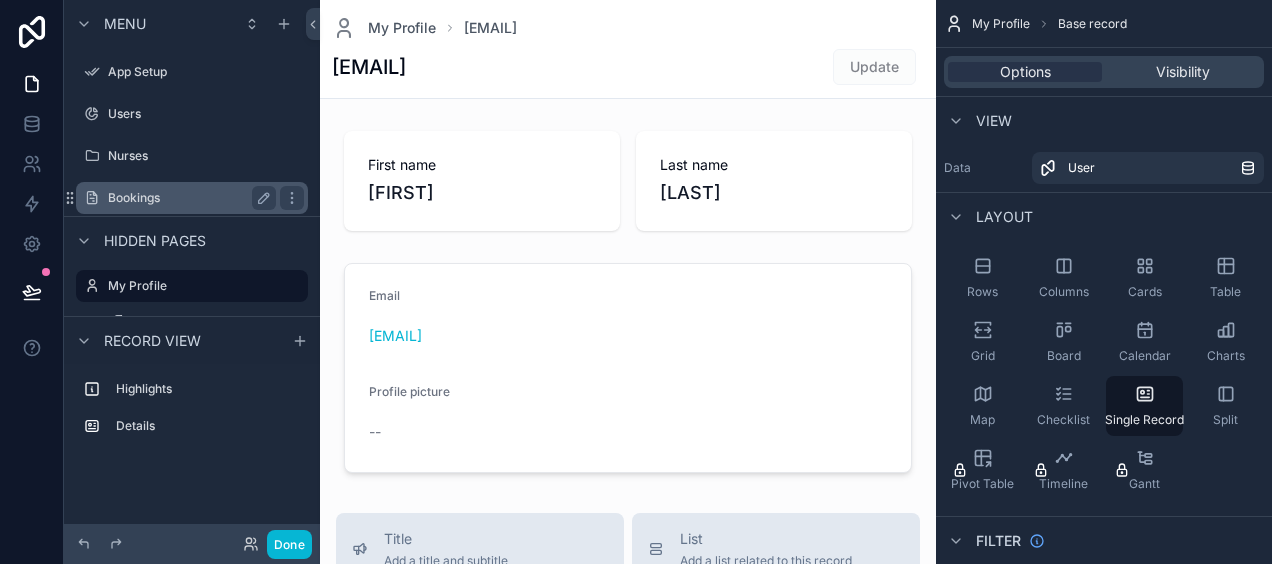 click on "Bookings" at bounding box center (188, 198) 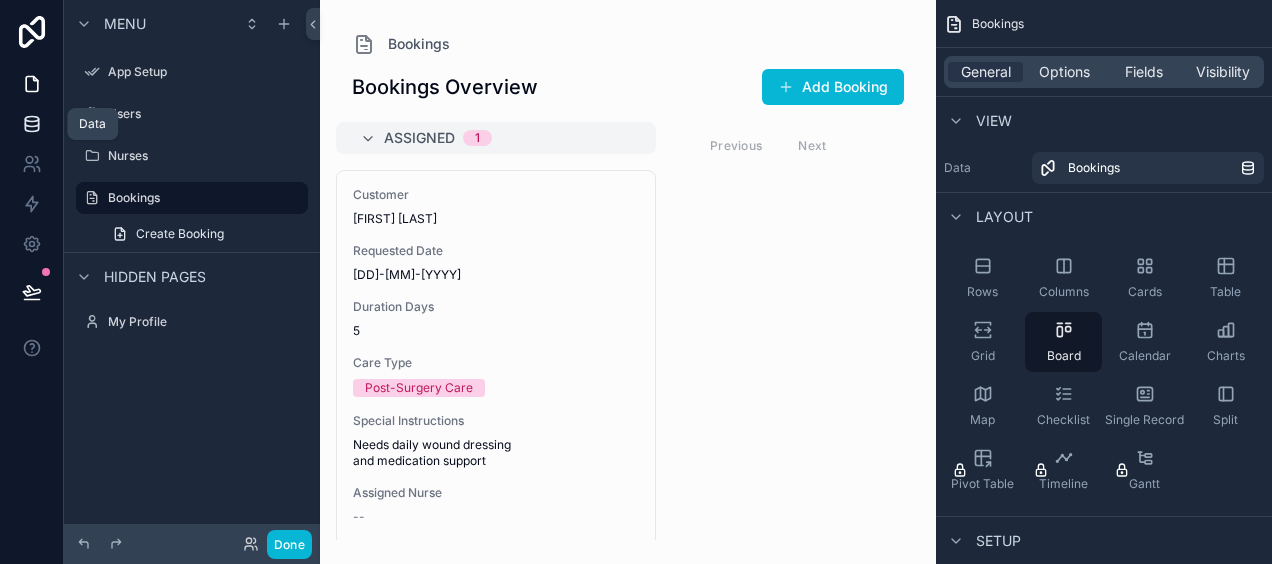 click 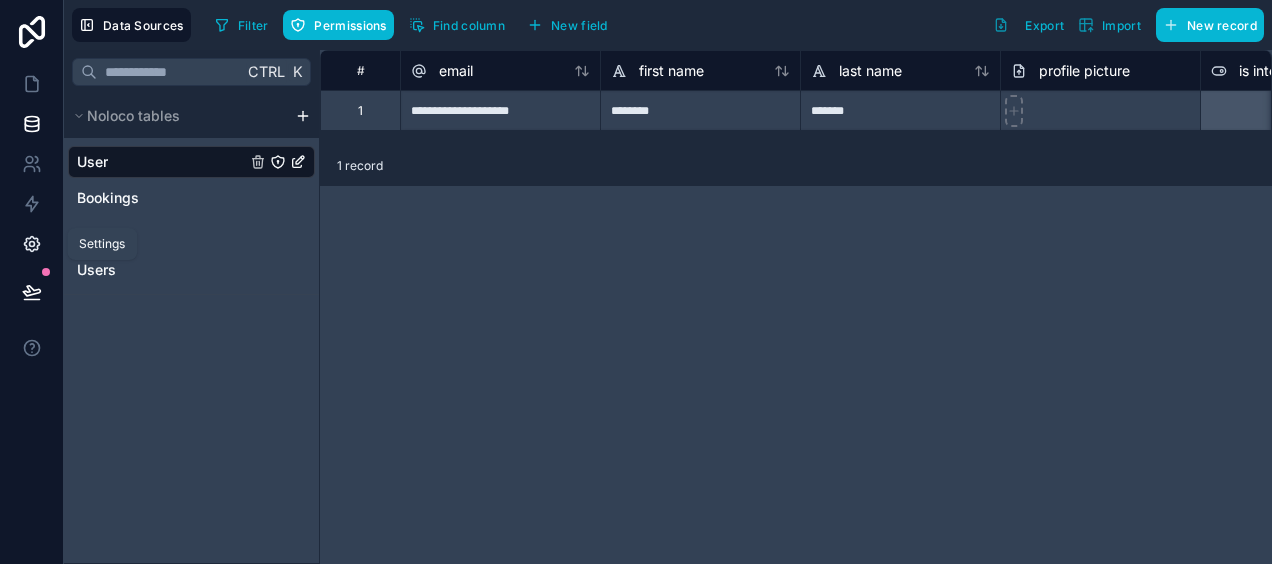 click 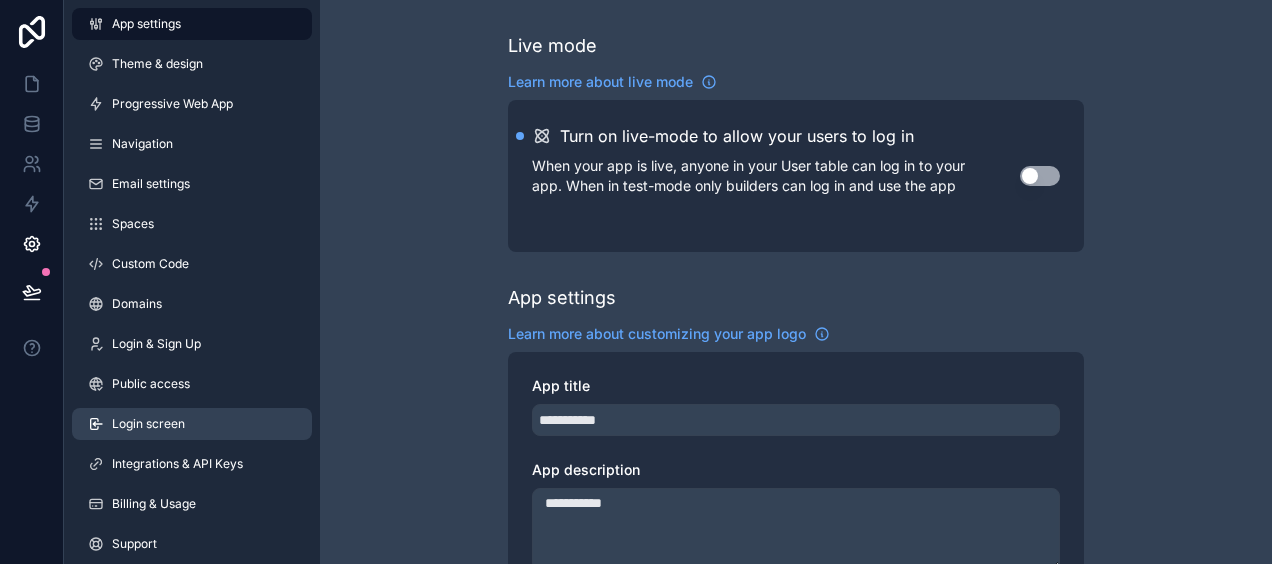 click on "Login screen" at bounding box center [192, 424] 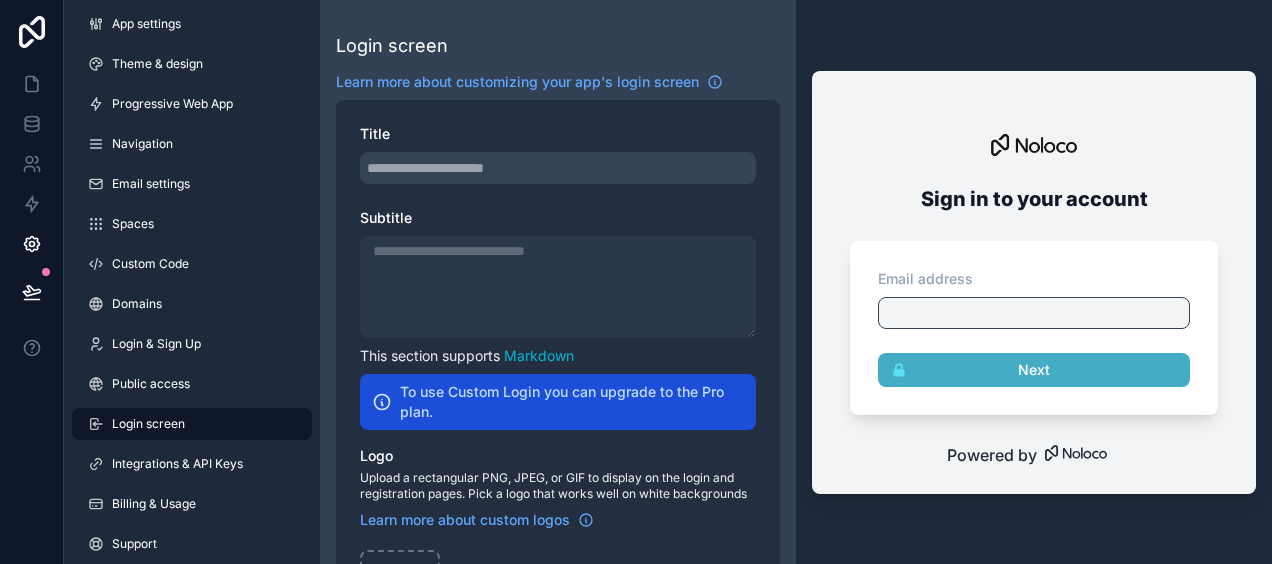 click at bounding box center [1034, 313] 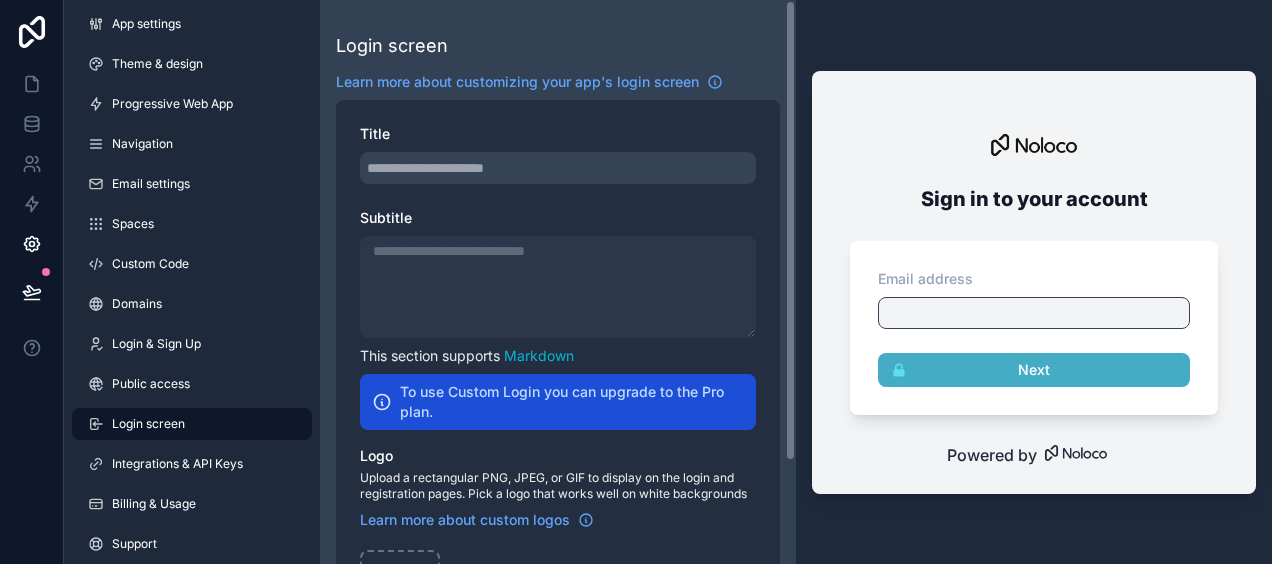 scroll, scrollTop: 124, scrollLeft: 0, axis: vertical 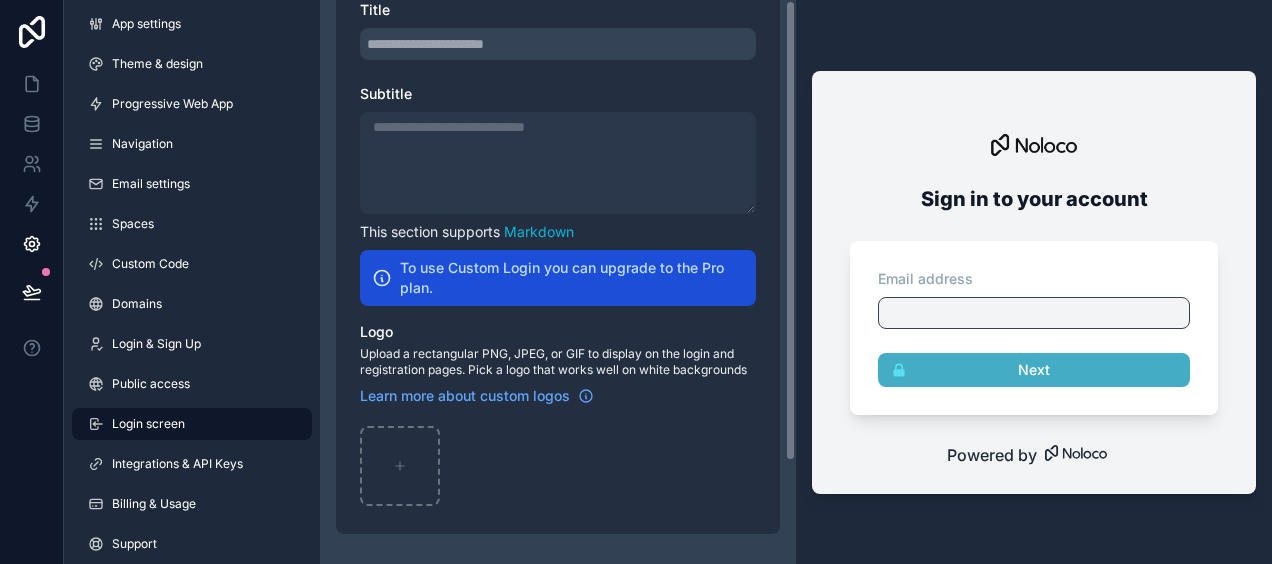 click on "Login screen Learn more about customizing your app's login screen Title Subtitle This section supports Markdown To use Custom Login you can upgrade to the Pro plan. Logo Upload a rectangular PNG, JPEG, or GIF to display on the login and registration pages. Pick a logo that works well on white backgrounds Learn more about custom logos" at bounding box center (558, 221) 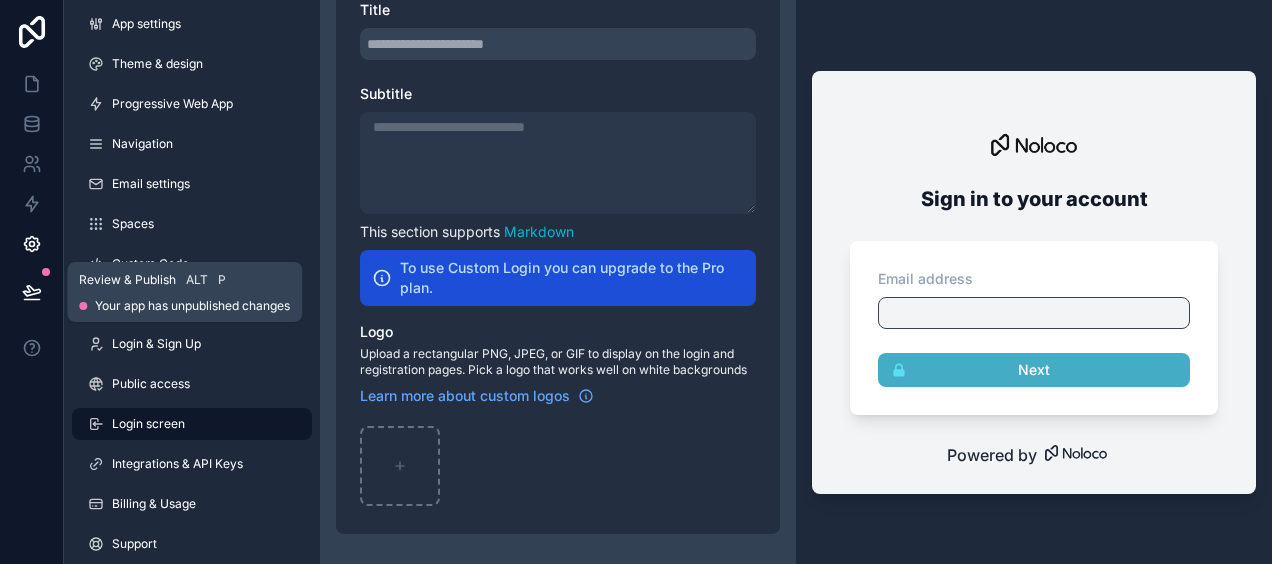 click 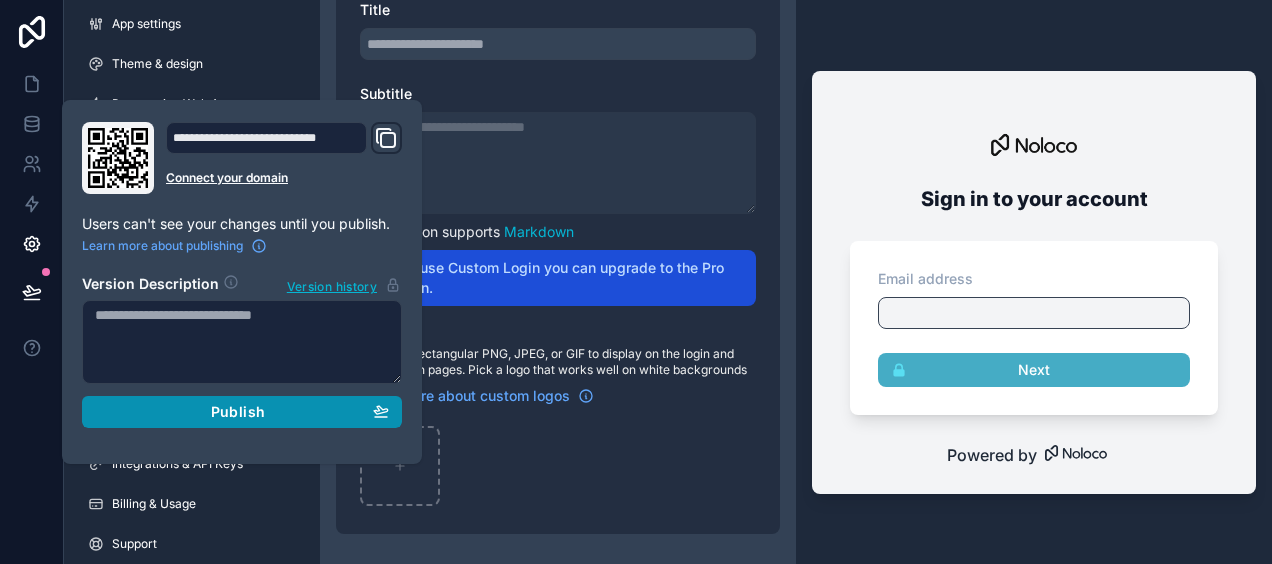 click on "Publish" at bounding box center (242, 412) 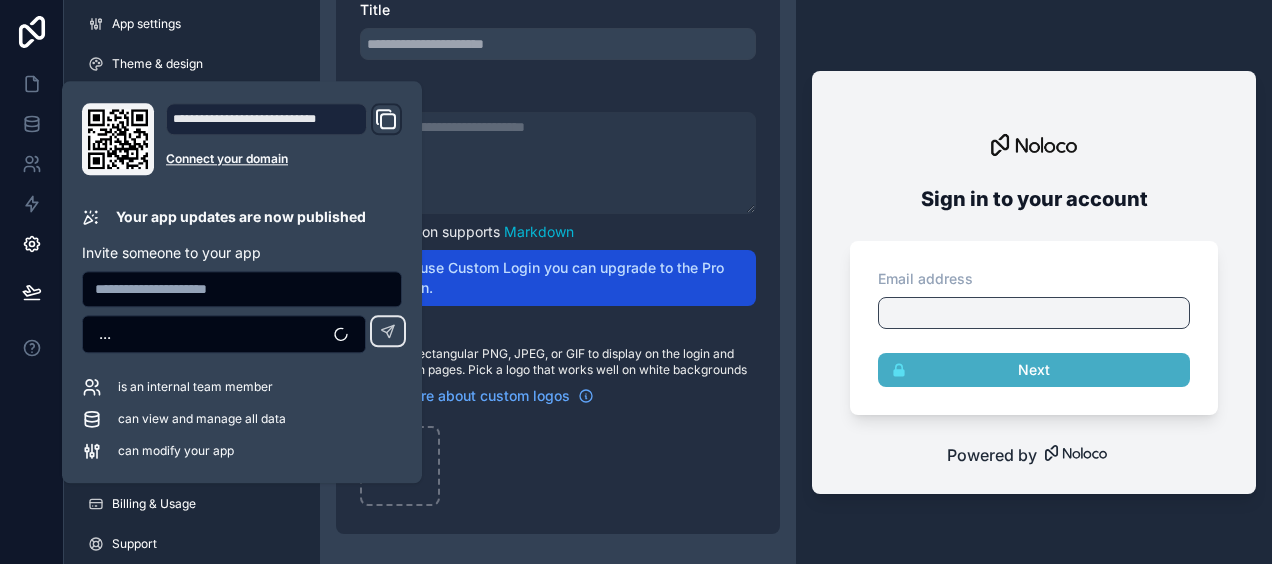 click on "**********" at bounding box center (284, 139) 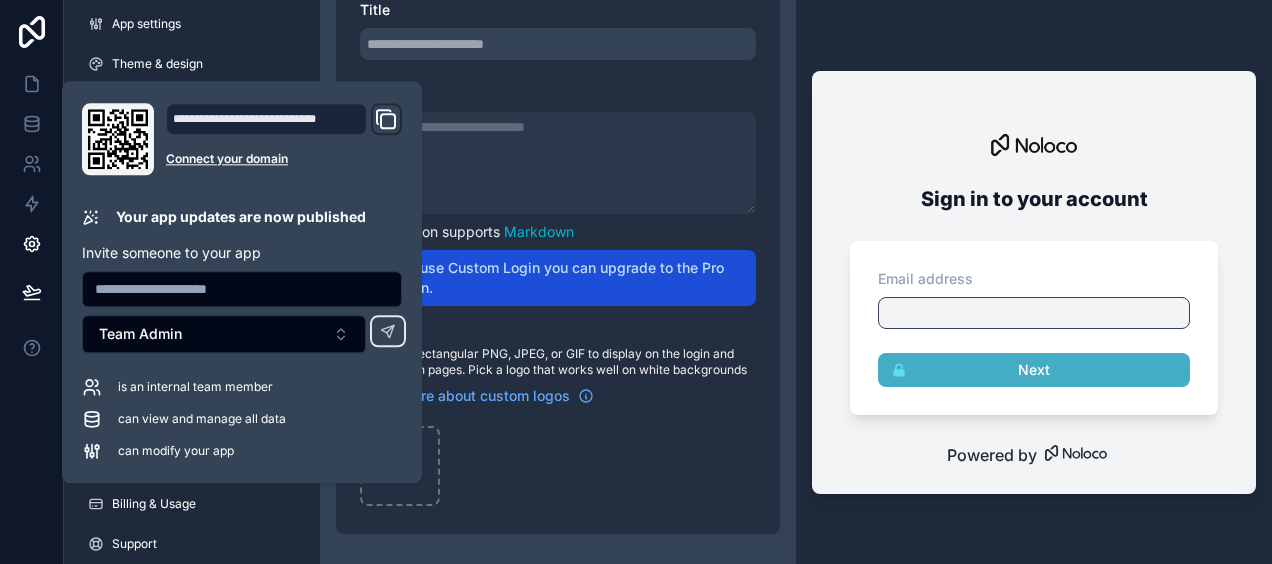 click on "**********" at bounding box center [266, 119] 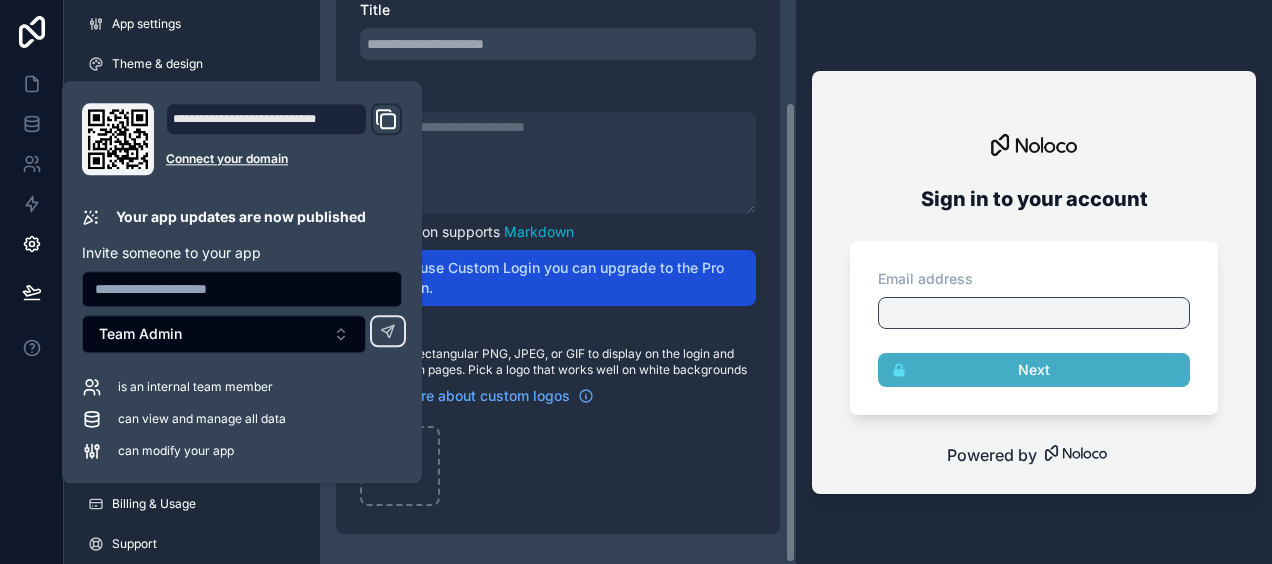 click 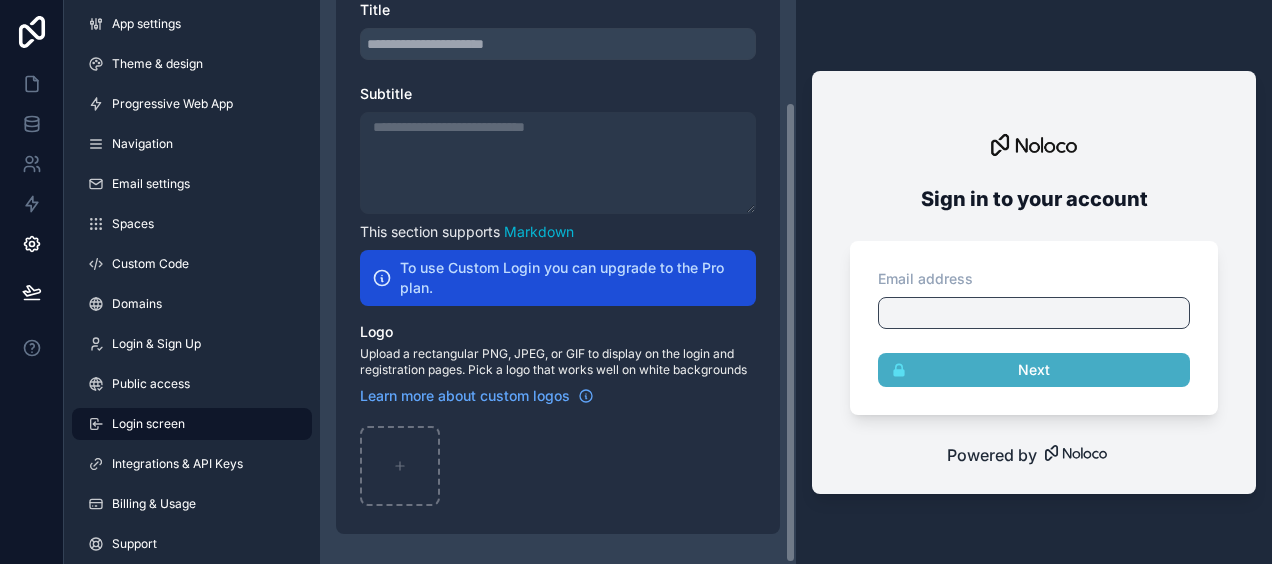 click on "Login screen Learn more about customizing your app's login screen Title Subtitle This section supports Markdown To use Custom Login you can upgrade to the Pro plan. Logo Upload a rectangular PNG, JPEG, or GIF to display on the login and registration pages. Pick a logo that works well on white backgrounds Learn more about custom logos" at bounding box center [558, 221] 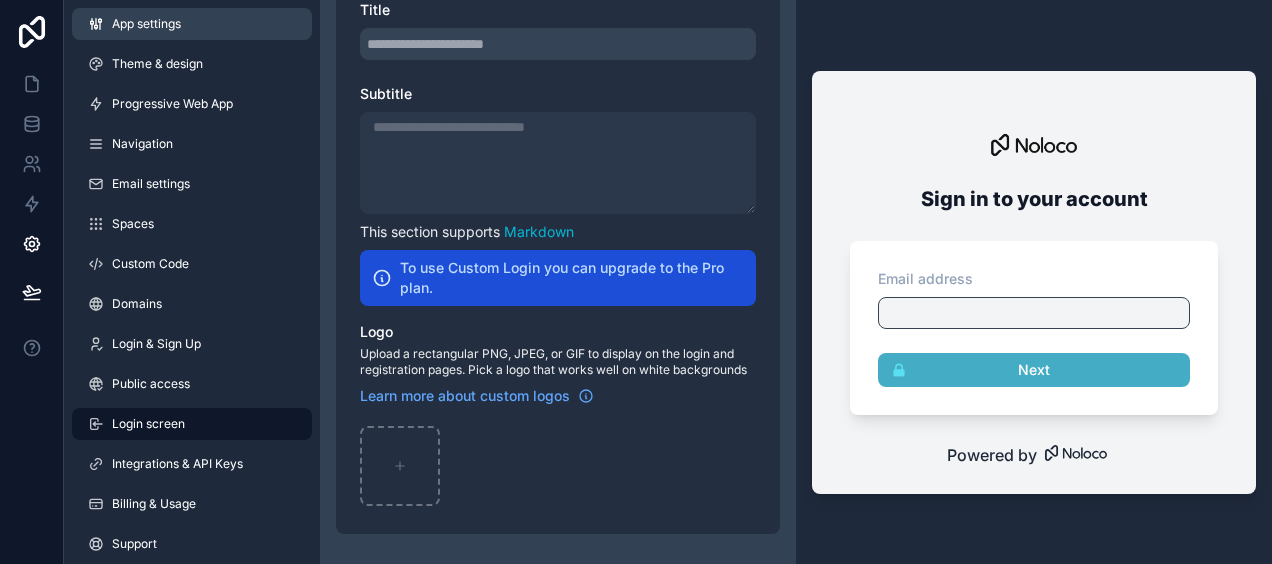 click on "App settings" at bounding box center (192, 24) 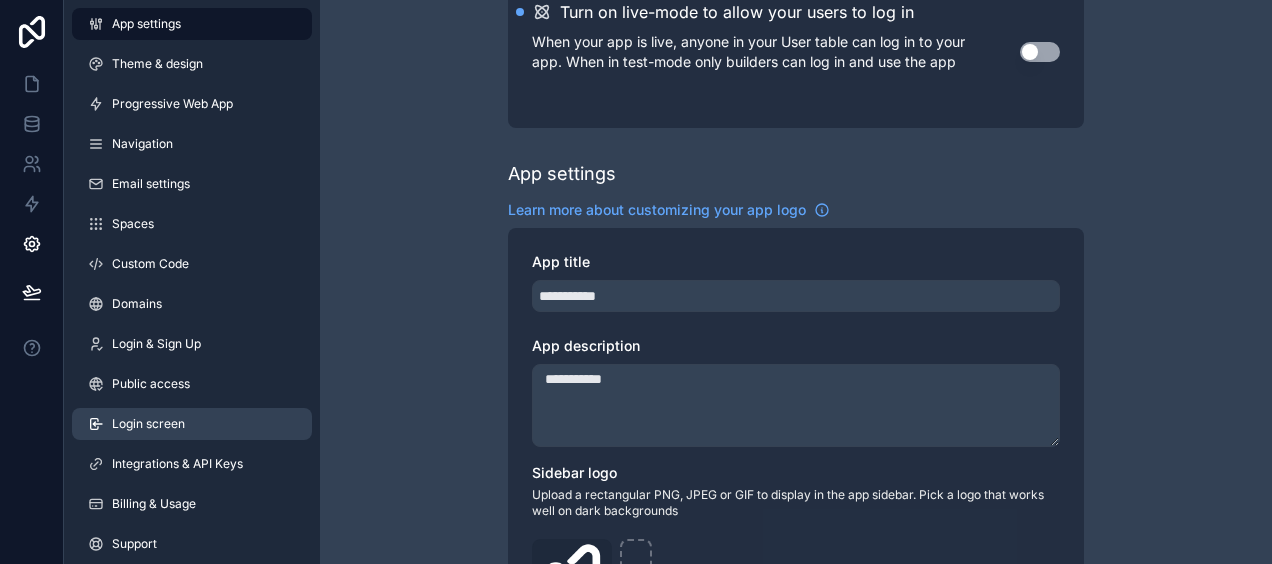 click on "Login screen" at bounding box center (192, 424) 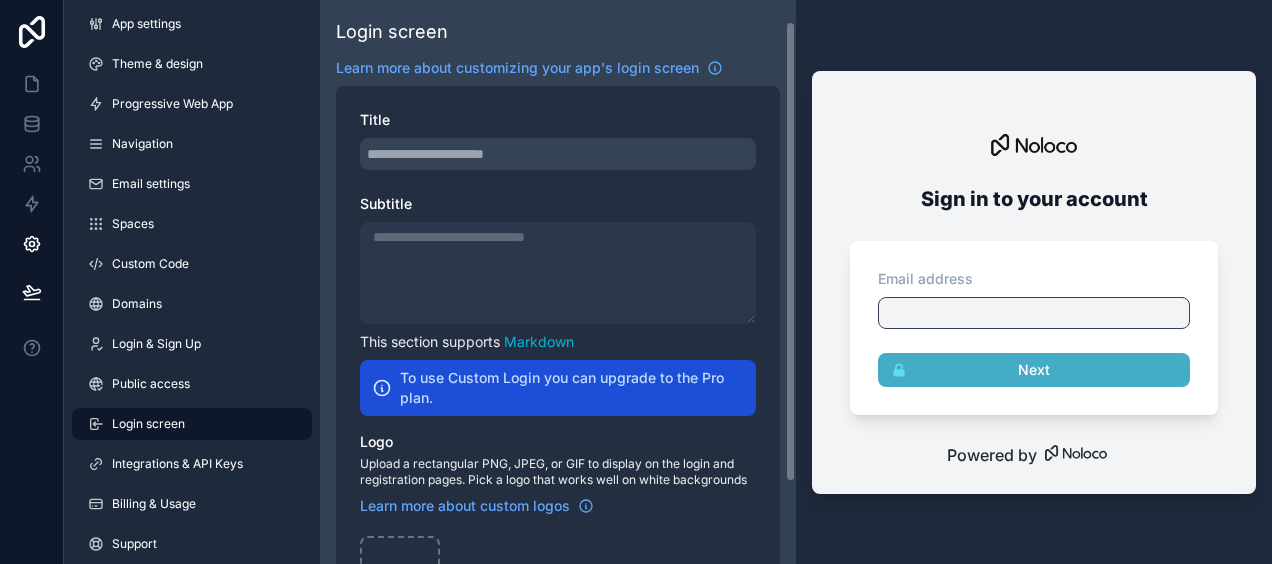 scroll, scrollTop: 0, scrollLeft: 0, axis: both 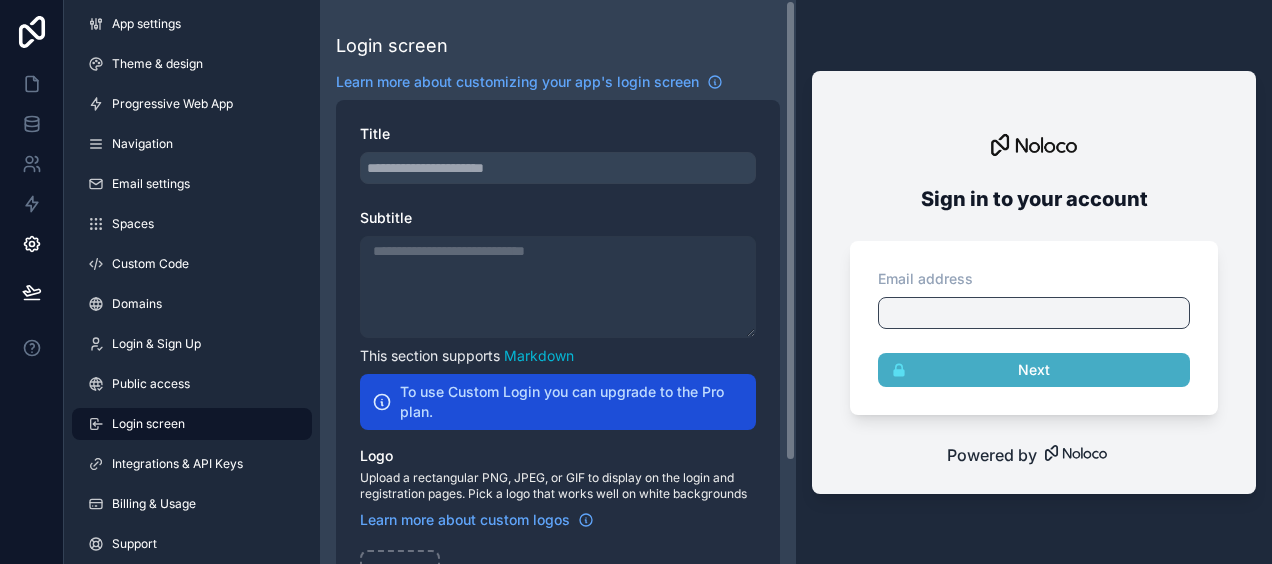 drag, startPoint x: 786, startPoint y: 210, endPoint x: 776, endPoint y: 42, distance: 168.29736 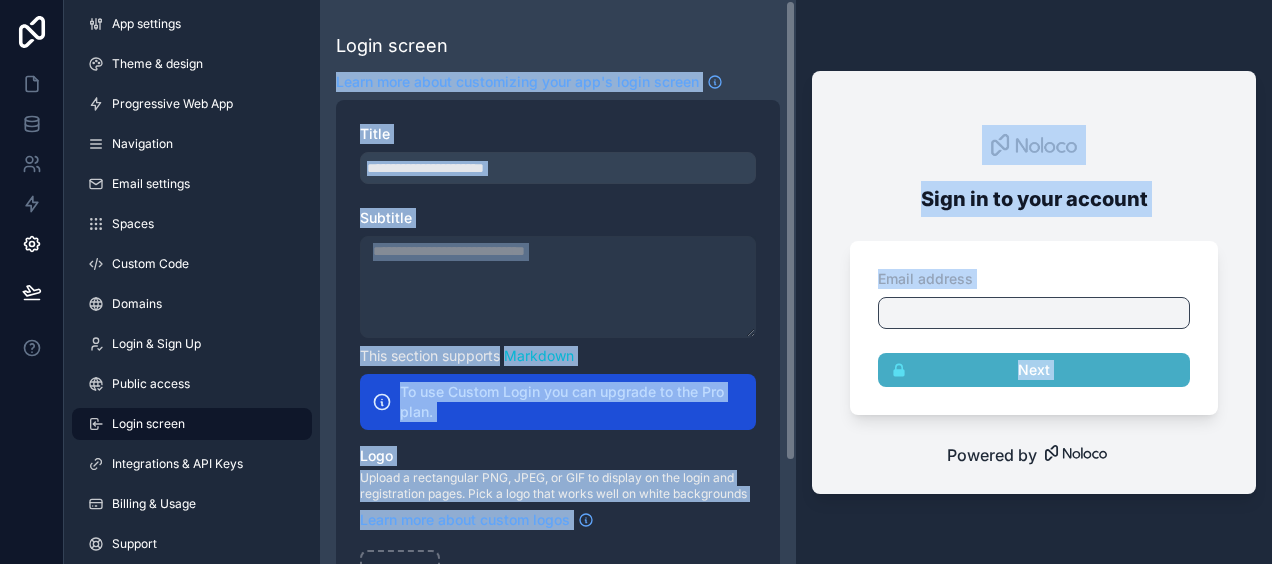 drag, startPoint x: 776, startPoint y: 42, endPoint x: 806, endPoint y: 472, distance: 431.04523 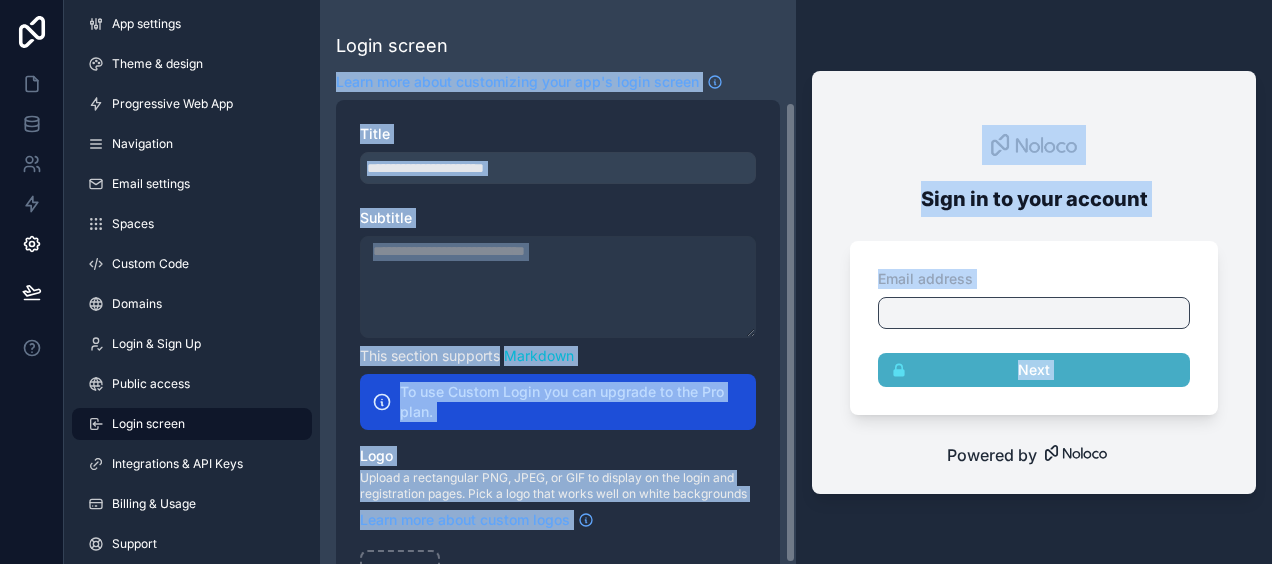 click on "Login screen Learn more about customizing your app's login screen Title Subtitle This section supports Markdown To use Custom Login you can upgrade to the Pro plan. Logo Upload a rectangular PNG, JPEG, or GIF to display on the login and registration pages. Pick a logo that works well on white backgrounds Learn more about custom logos" at bounding box center [558, 345] 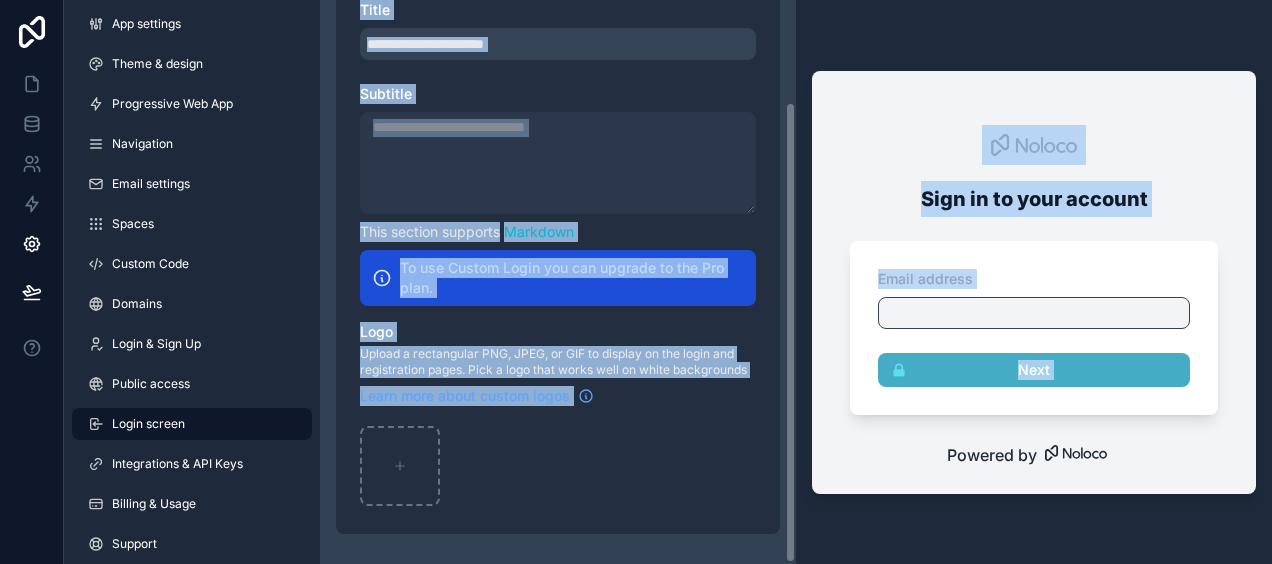 click on "Sign in to your account Email address Next Powered by" at bounding box center [1034, 282] 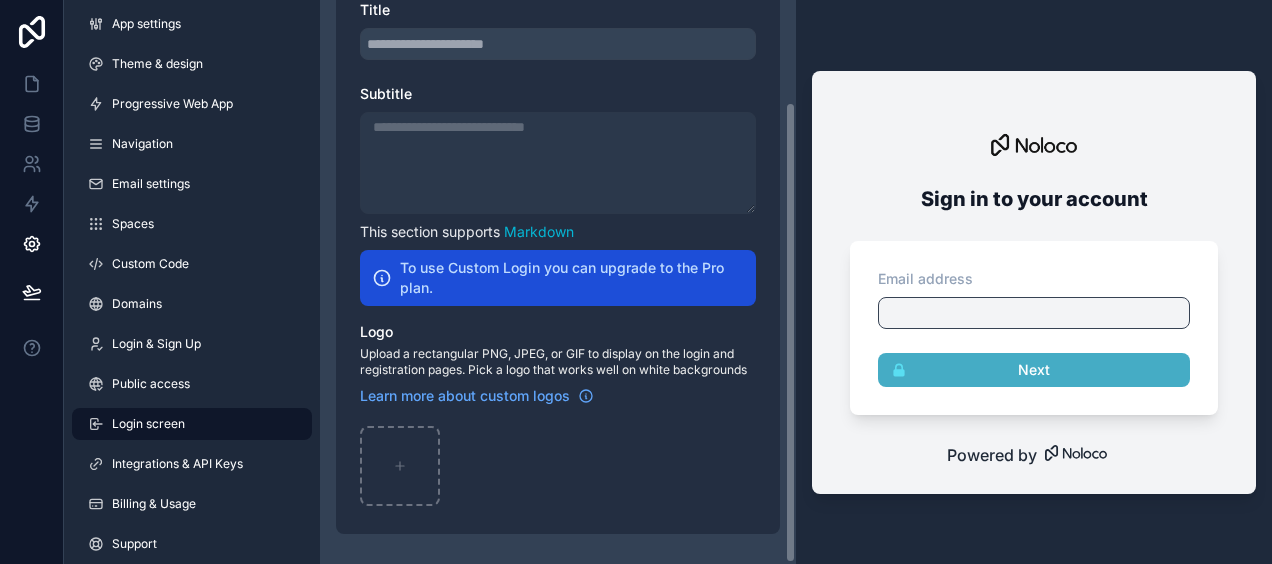 click on "Login screen Learn more about customizing your app's login screen Title Subtitle This section supports Markdown To use Custom Login you can upgrade to the Pro plan. Logo Upload a rectangular PNG, JPEG, or GIF to display on the login and registration pages. Pick a logo that works well on white backgrounds Learn more about custom logos" at bounding box center (558, 221) 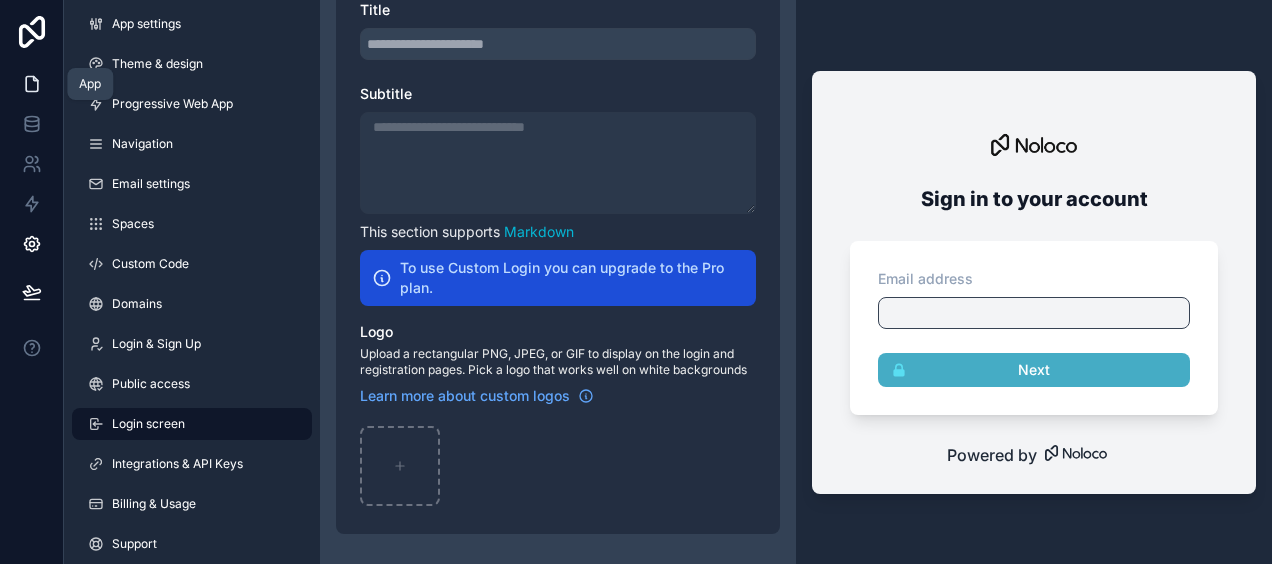 click 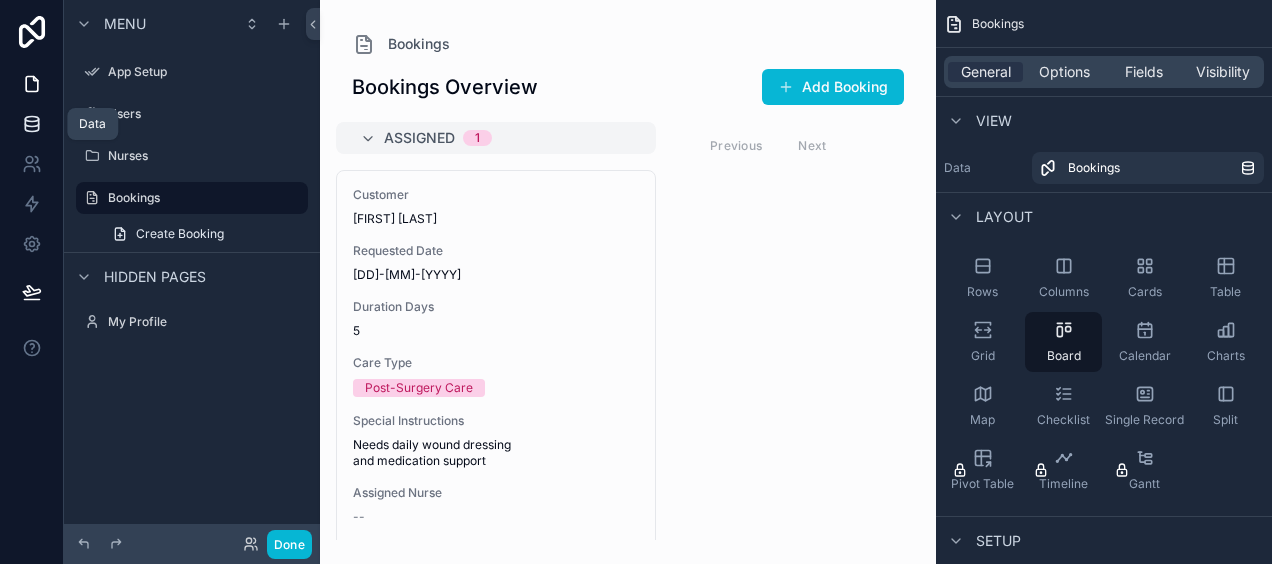 click 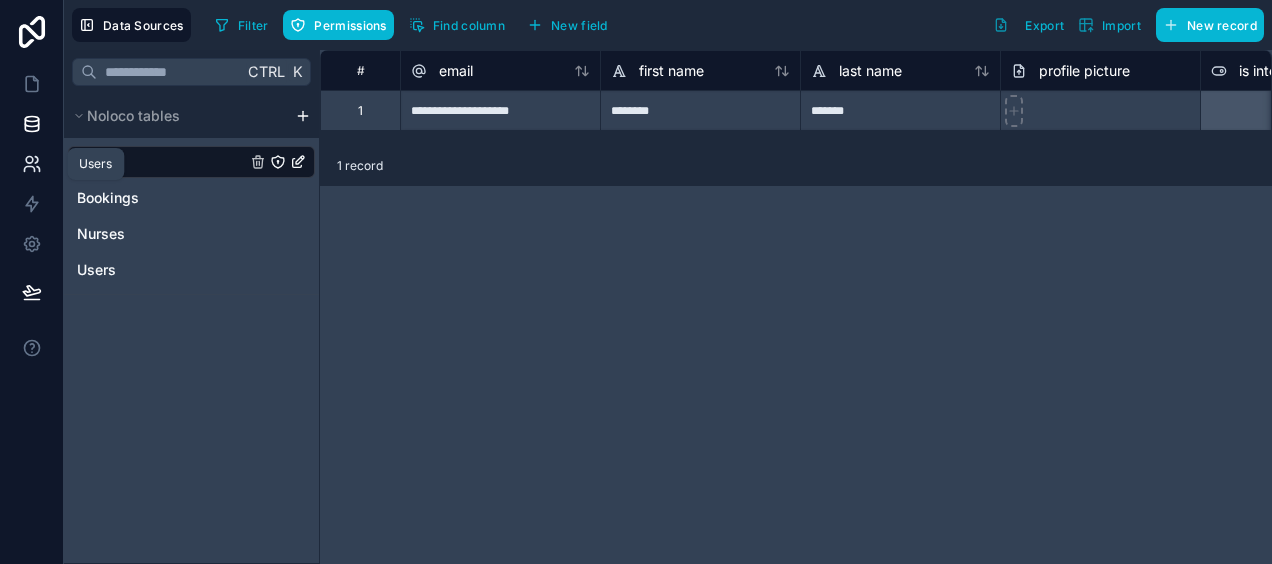 click 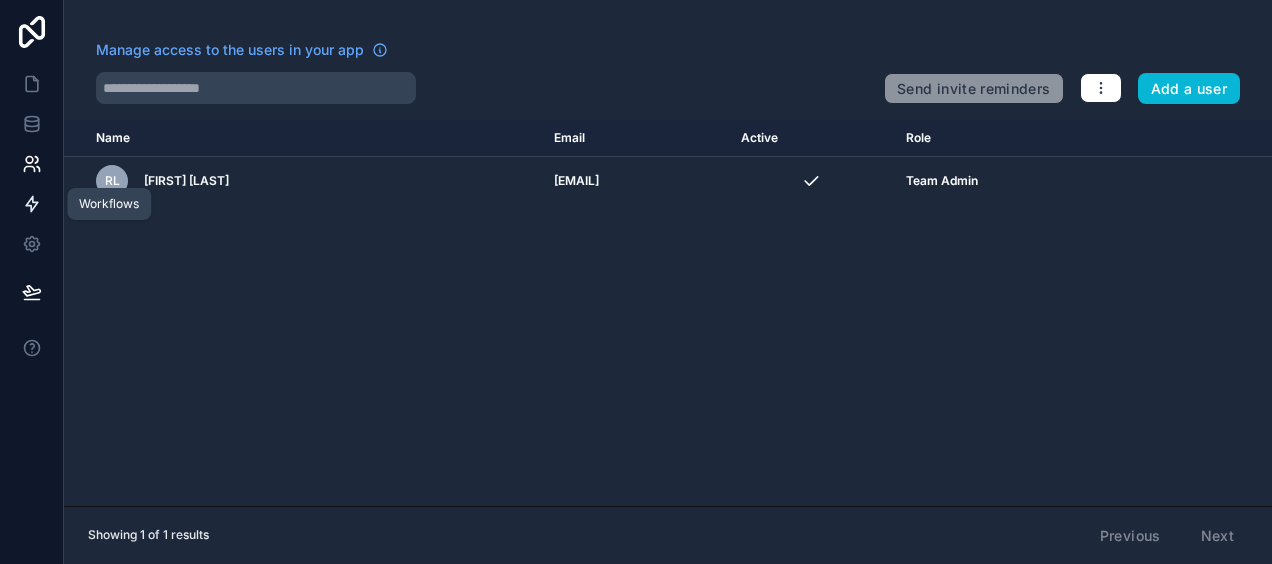 click 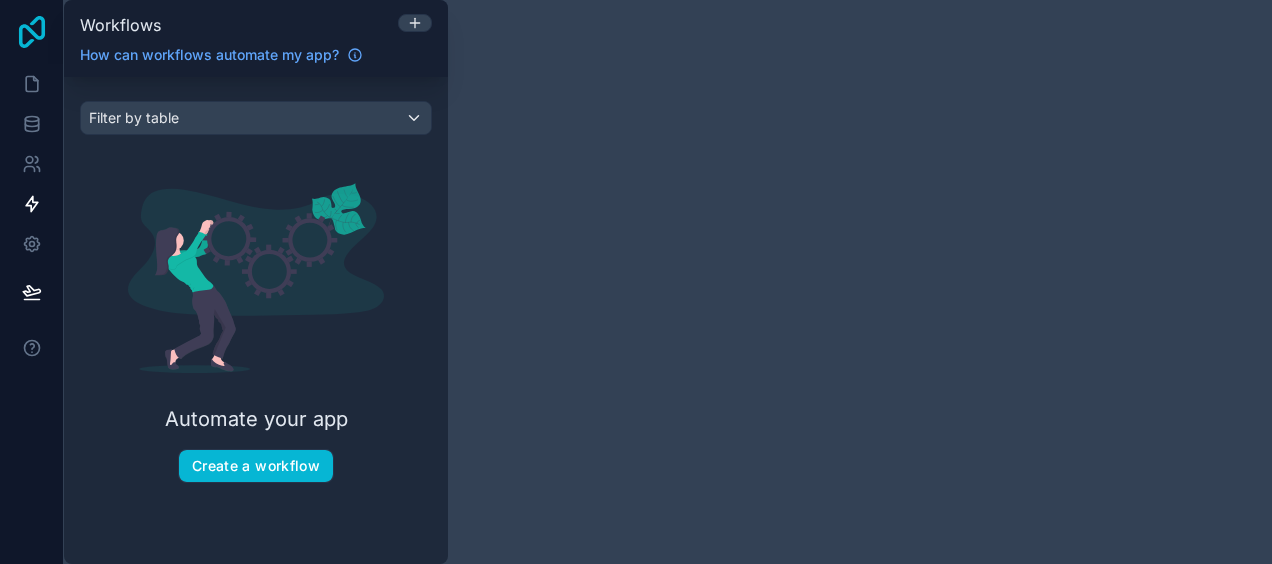 click 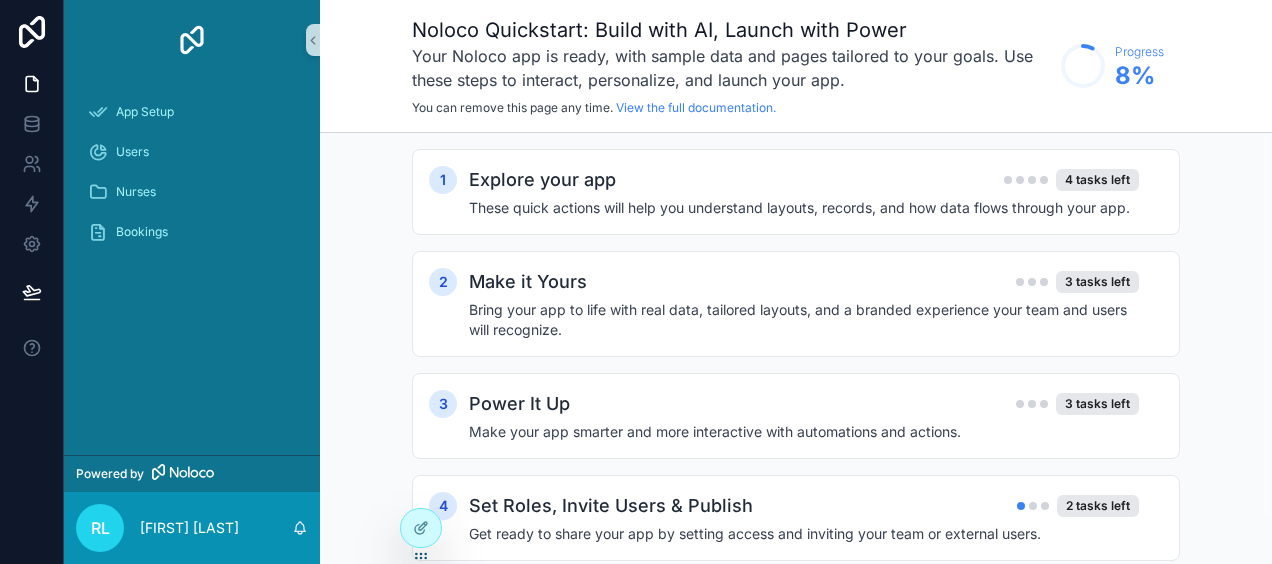 scroll, scrollTop: 0, scrollLeft: 0, axis: both 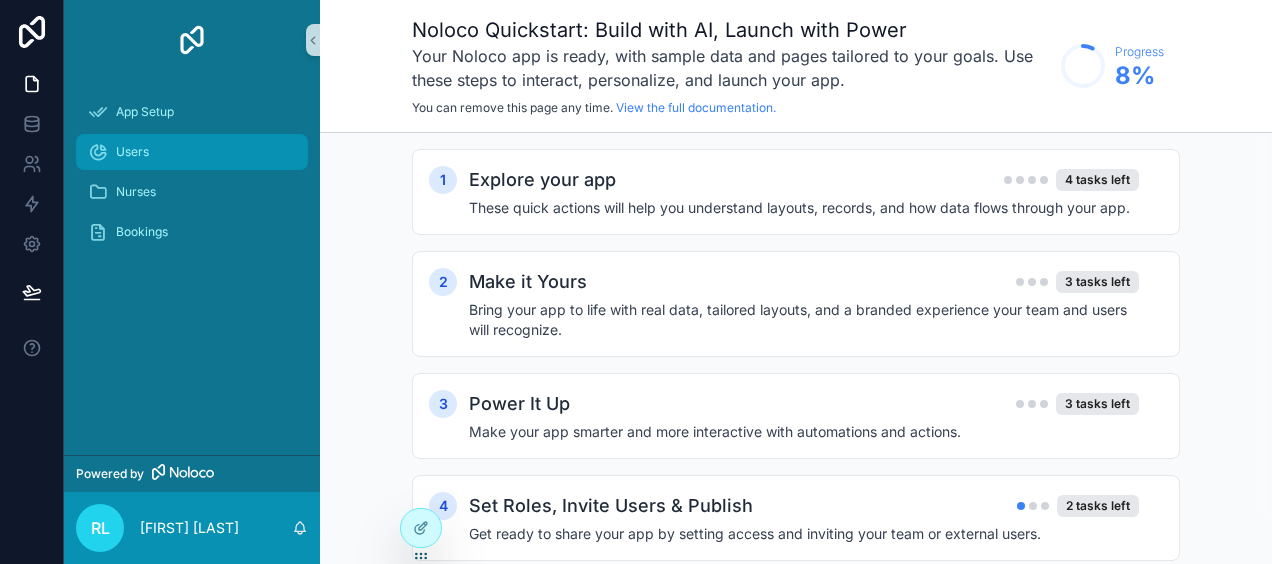 click on "Users" at bounding box center [192, 152] 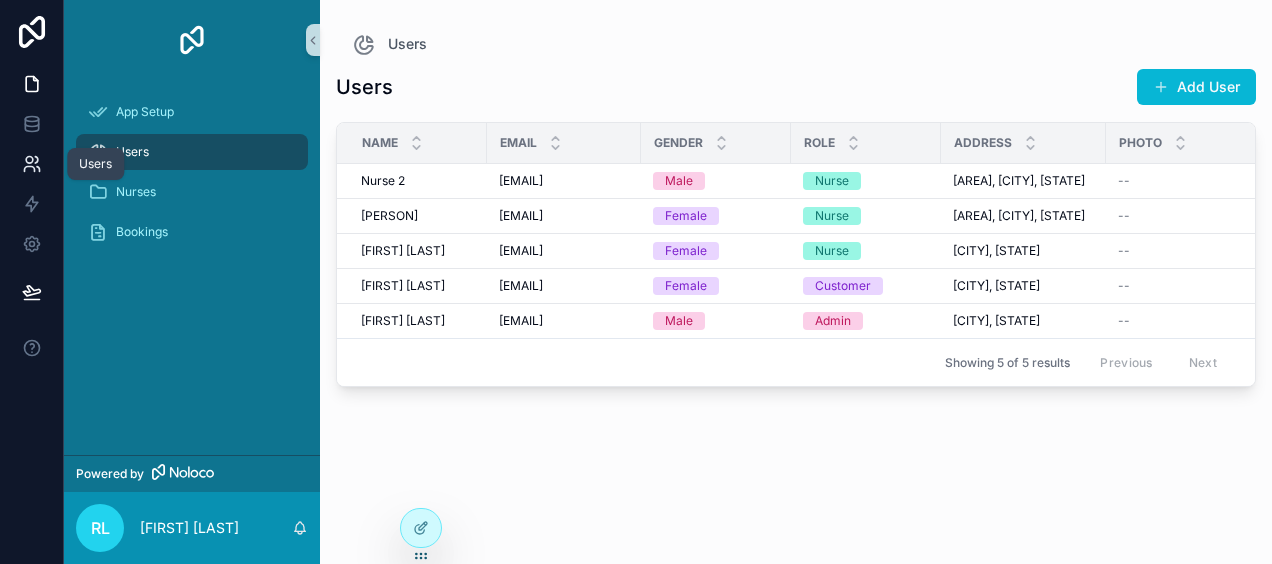 click 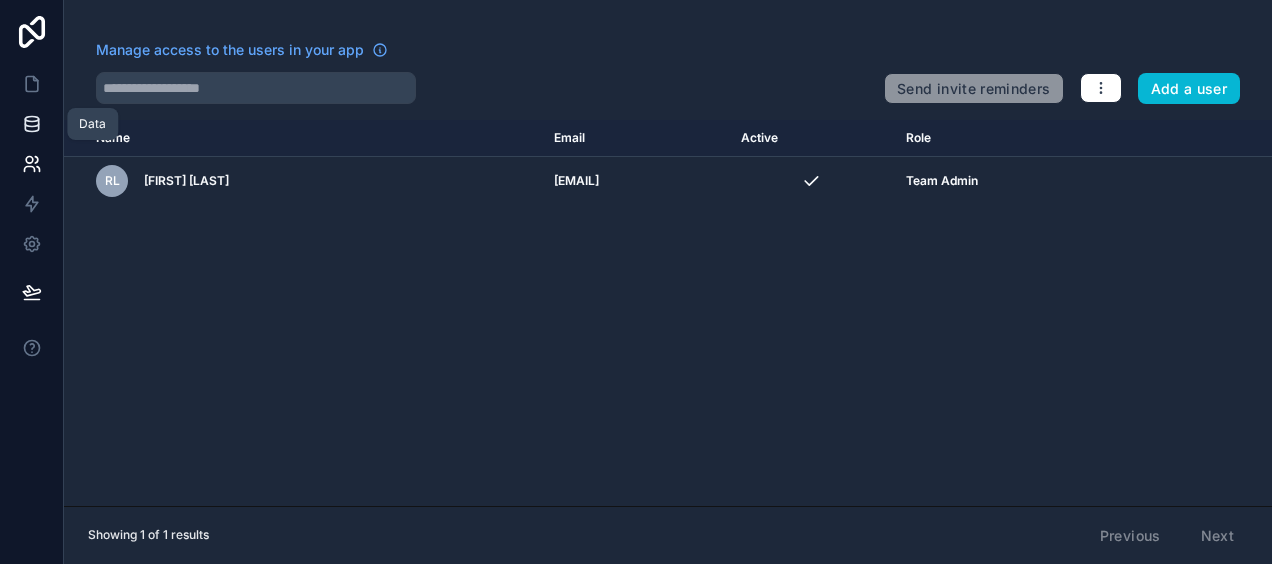 click 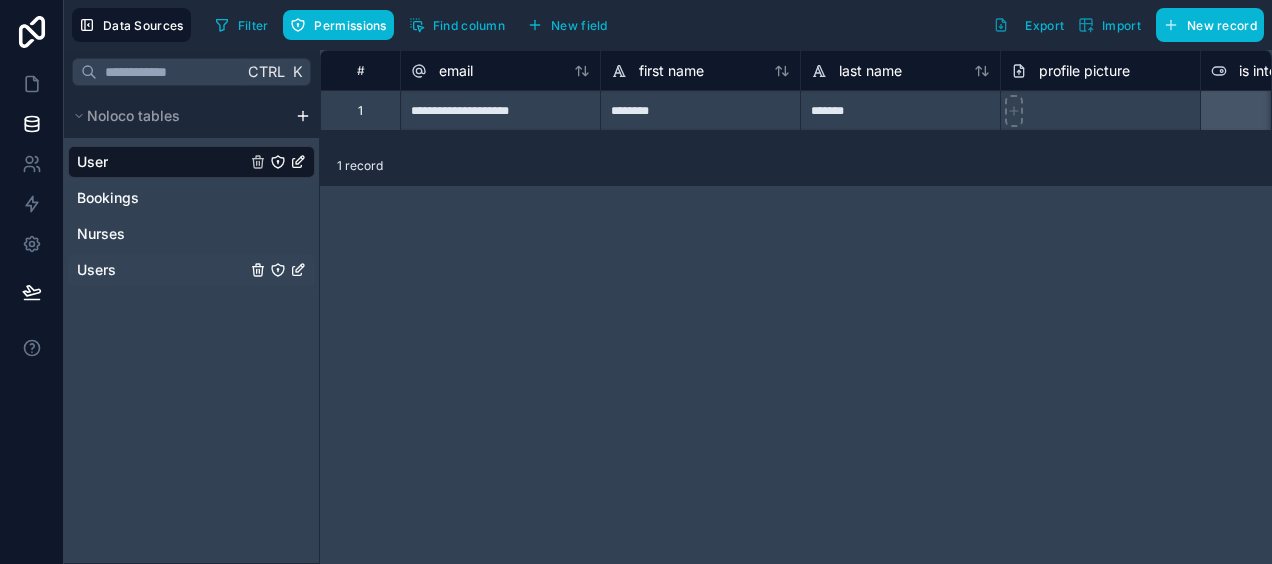 click on "Users" at bounding box center [191, 270] 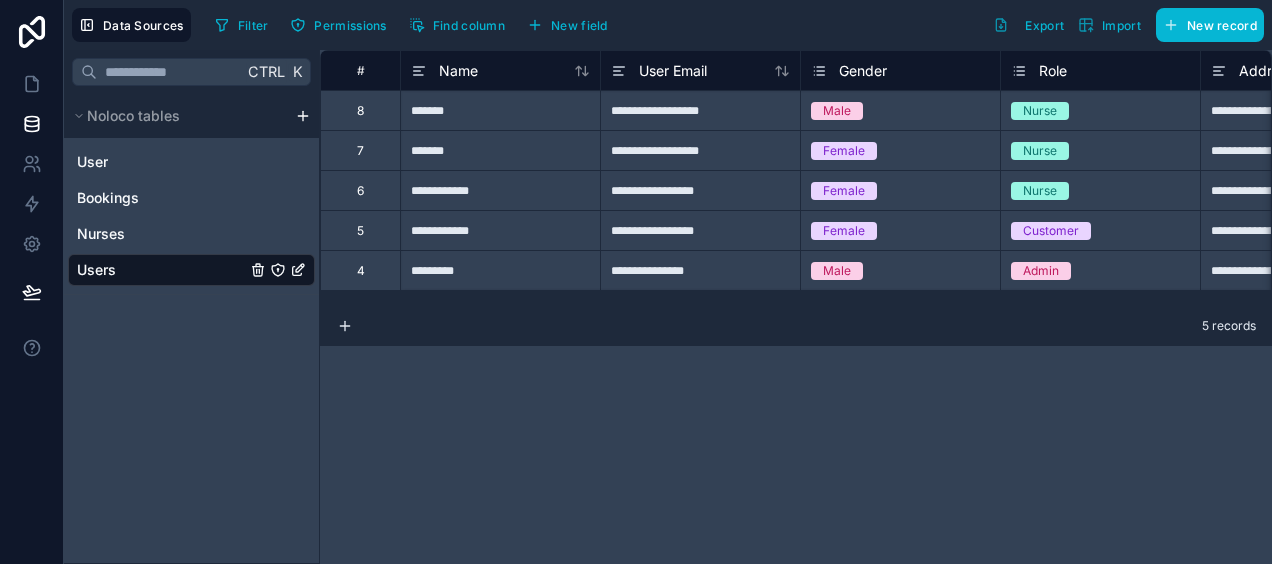 scroll, scrollTop: 0, scrollLeft: 832, axis: horizontal 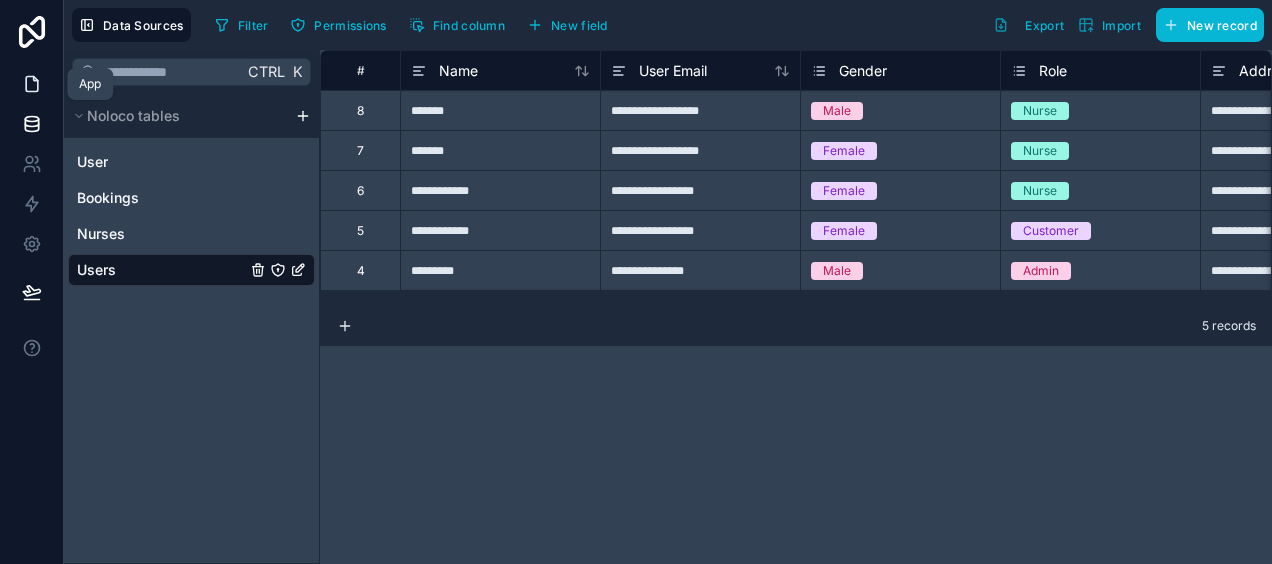 click at bounding box center (31, 84) 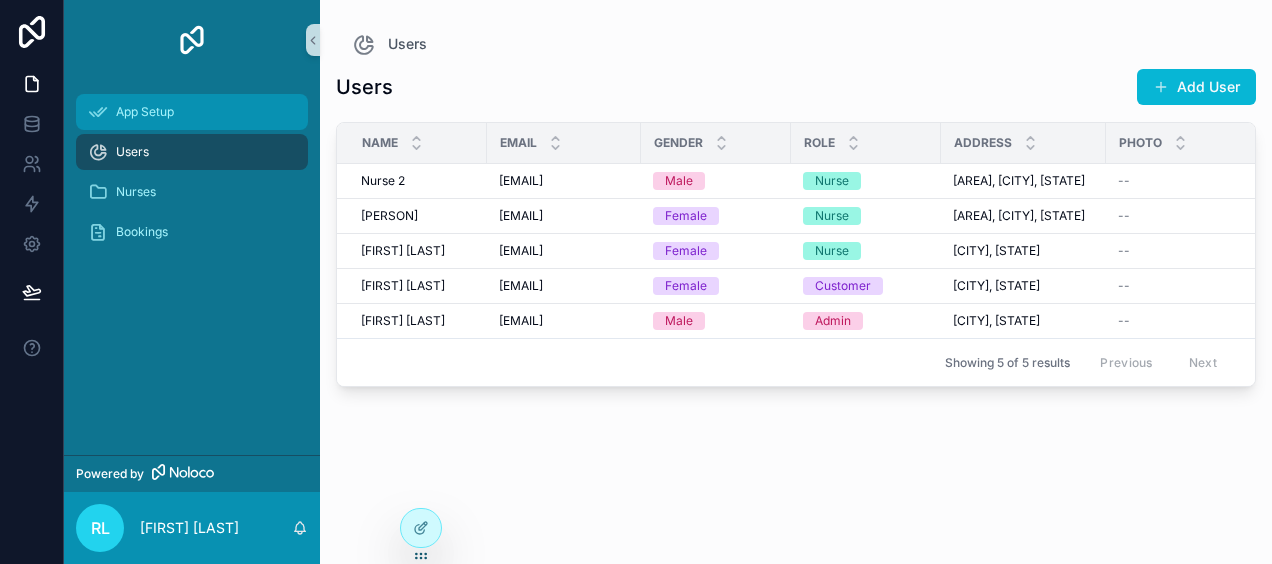 click on "App Setup" at bounding box center (145, 112) 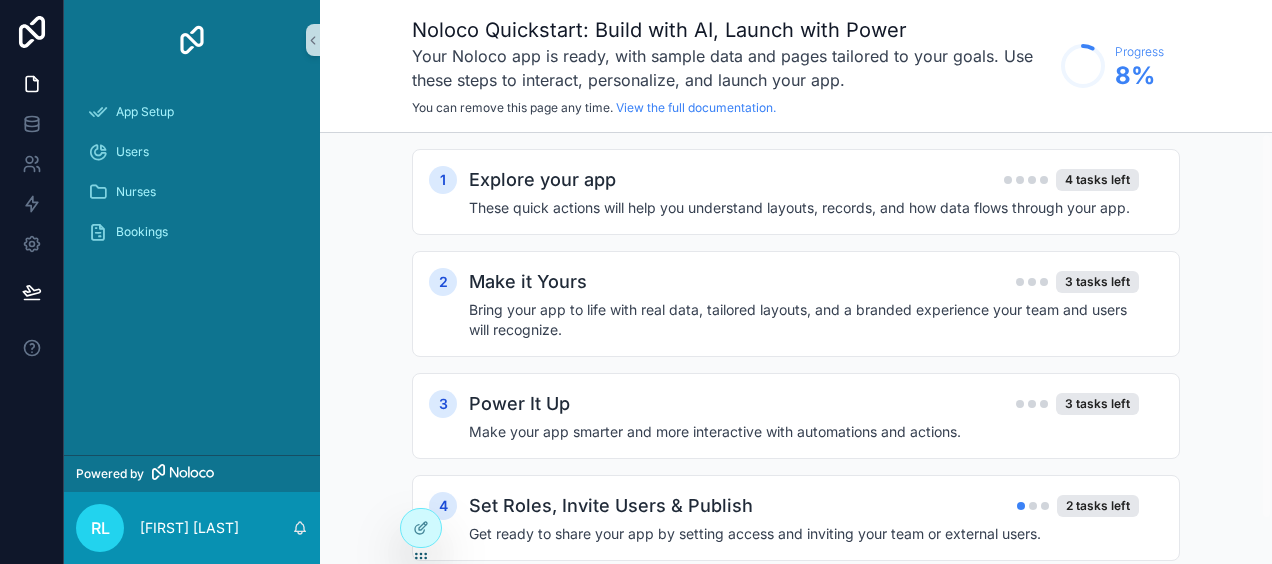 click on "1 Explore your app 4 tasks left These quick actions will help you understand layouts, records, and how data flows through your app. 2 Make it Yours 3 tasks left Bring your app to life with real data, tailored layouts, and a branded experience your team and users will recognize. 3 Power It Up 3 tasks left Make your app smarter and more interactive with automations and actions. 4 Set Roles, Invite Users & Publish 2 tasks left Get ready to share your app by setting access and inviting your team or external users." at bounding box center (796, 375) 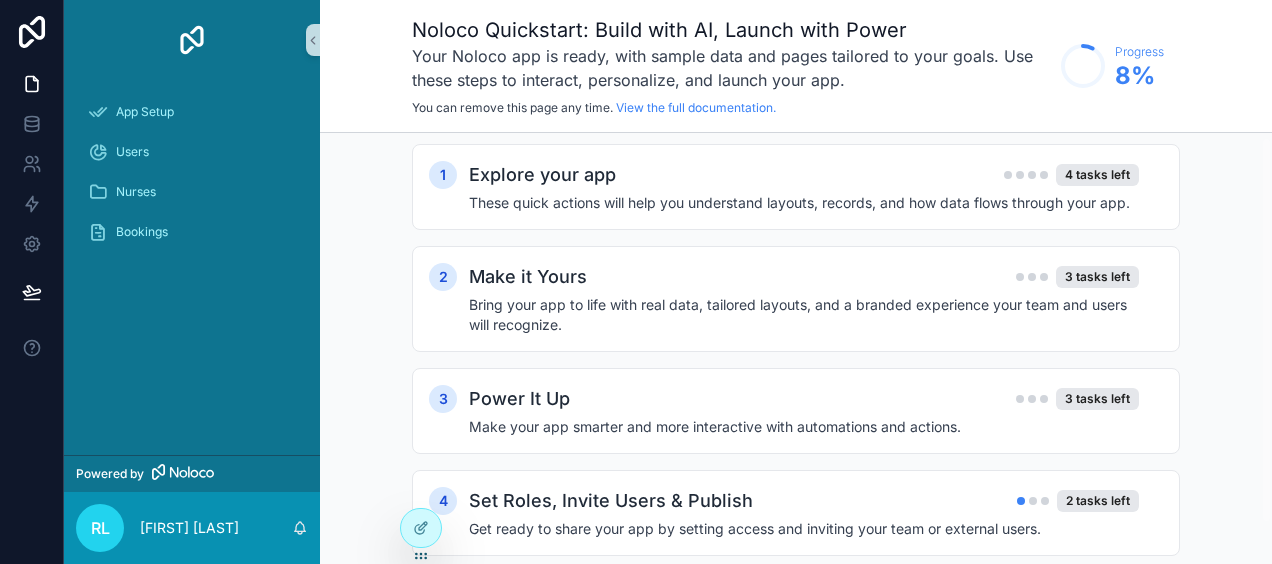 scroll, scrollTop: 0, scrollLeft: 0, axis: both 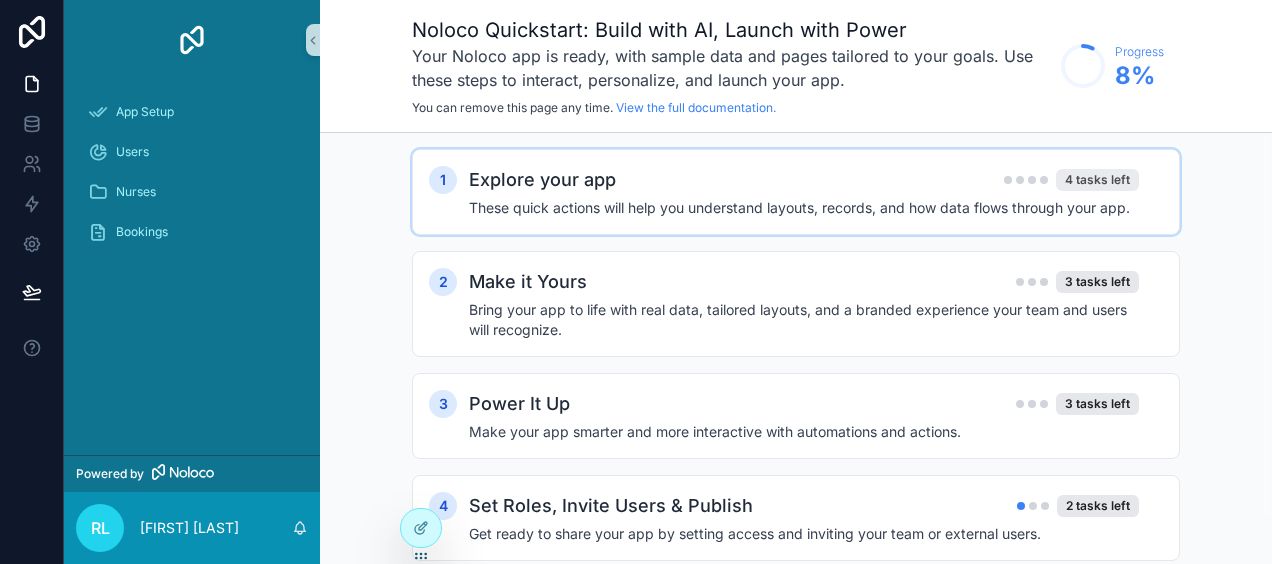 click on "4 tasks left" at bounding box center (1097, 180) 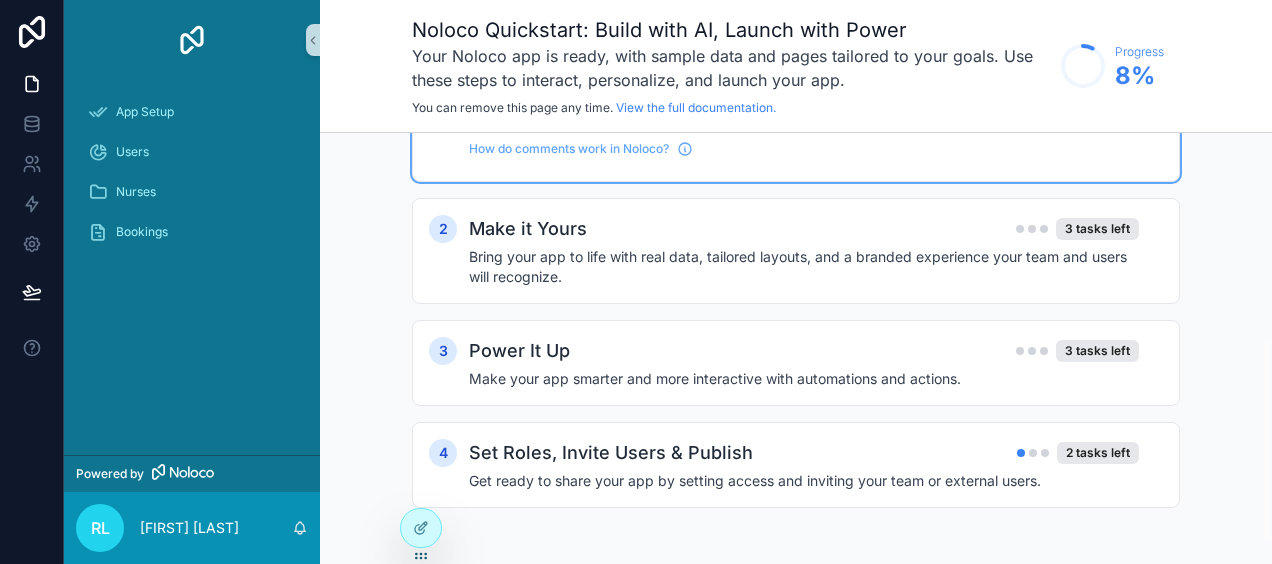 scroll, scrollTop: 474, scrollLeft: 0, axis: vertical 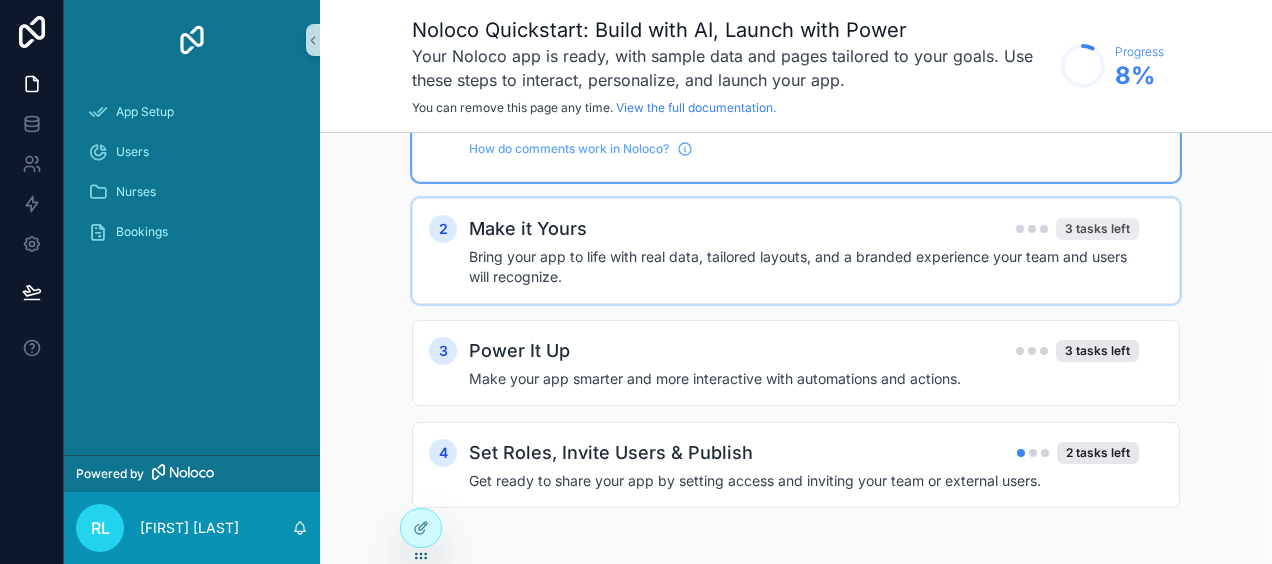 click on "3 tasks left" at bounding box center (1097, 229) 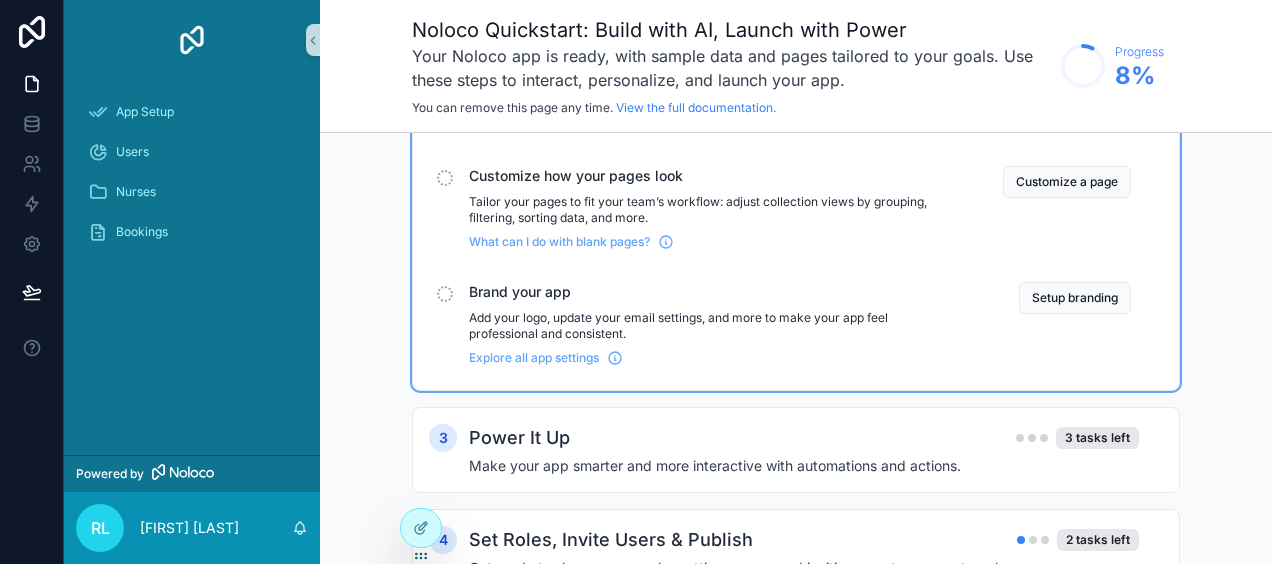 scroll, scrollTop: 814, scrollLeft: 0, axis: vertical 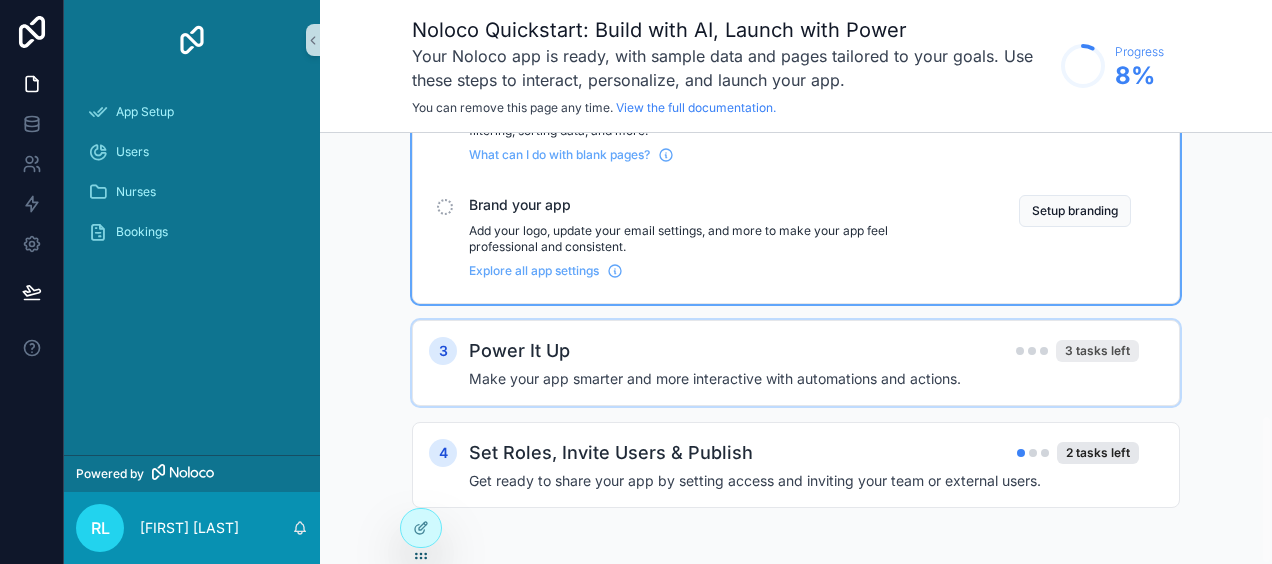 click on "3 tasks left" at bounding box center (1097, 351) 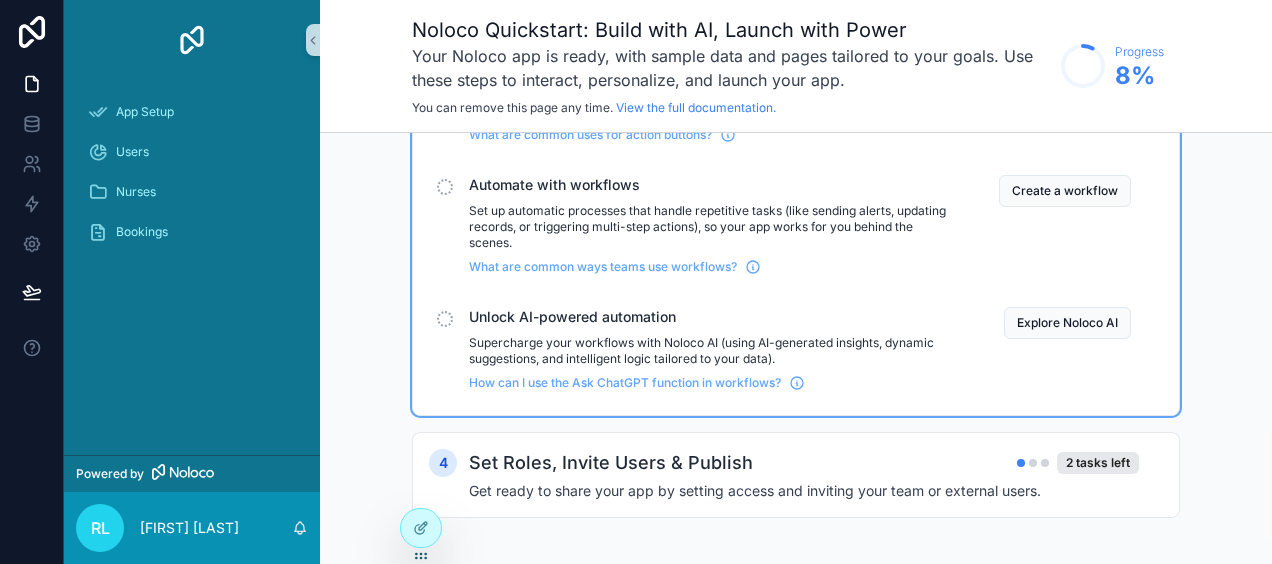 scroll, scrollTop: 1186, scrollLeft: 0, axis: vertical 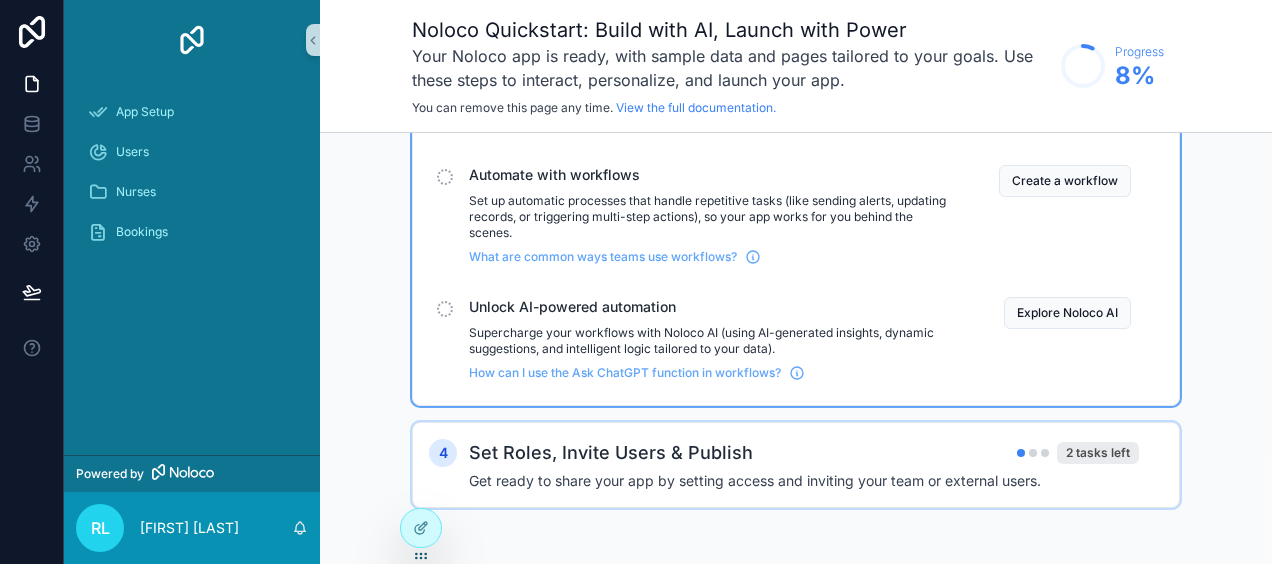 click on "2 tasks left" at bounding box center (1098, 453) 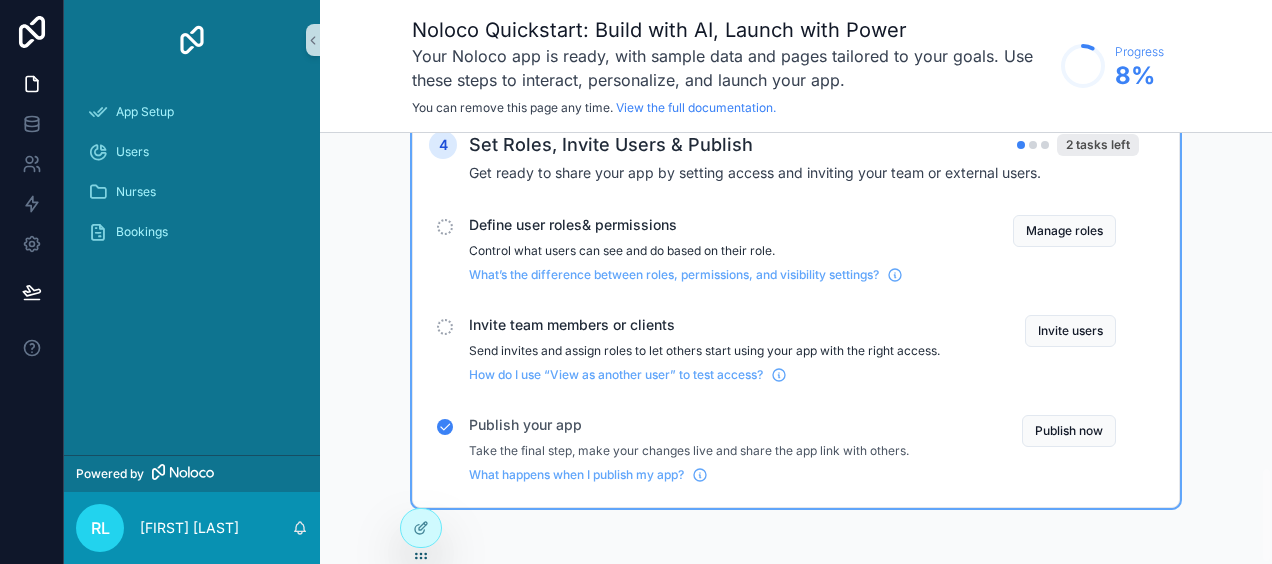 scroll, scrollTop: 1454, scrollLeft: 0, axis: vertical 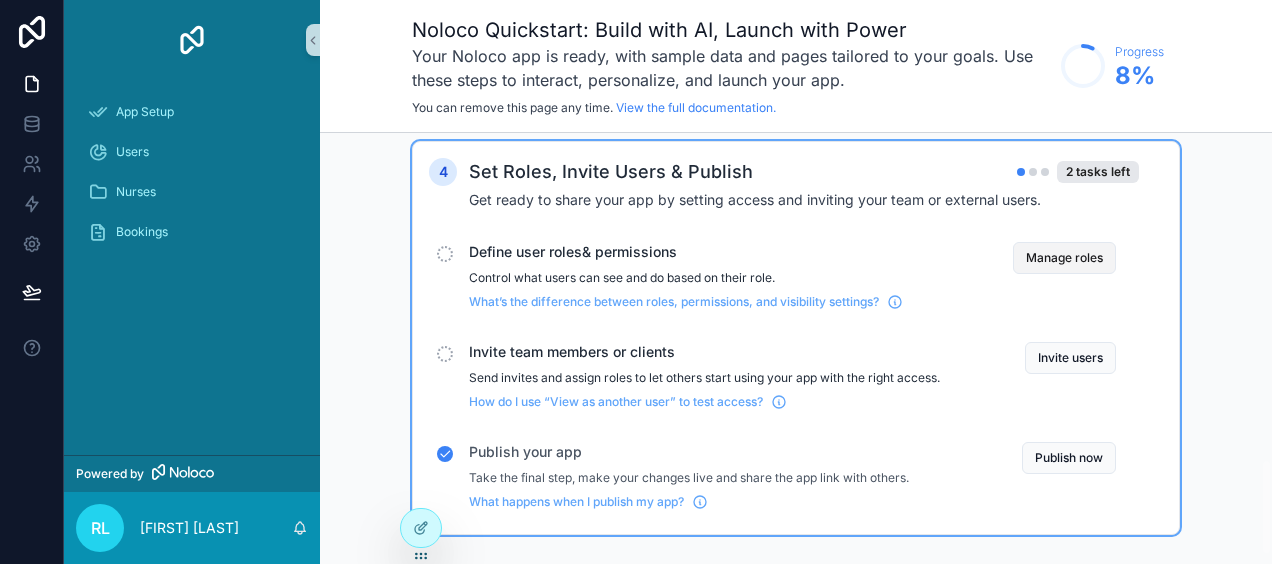 click on "Manage roles" at bounding box center (1064, 258) 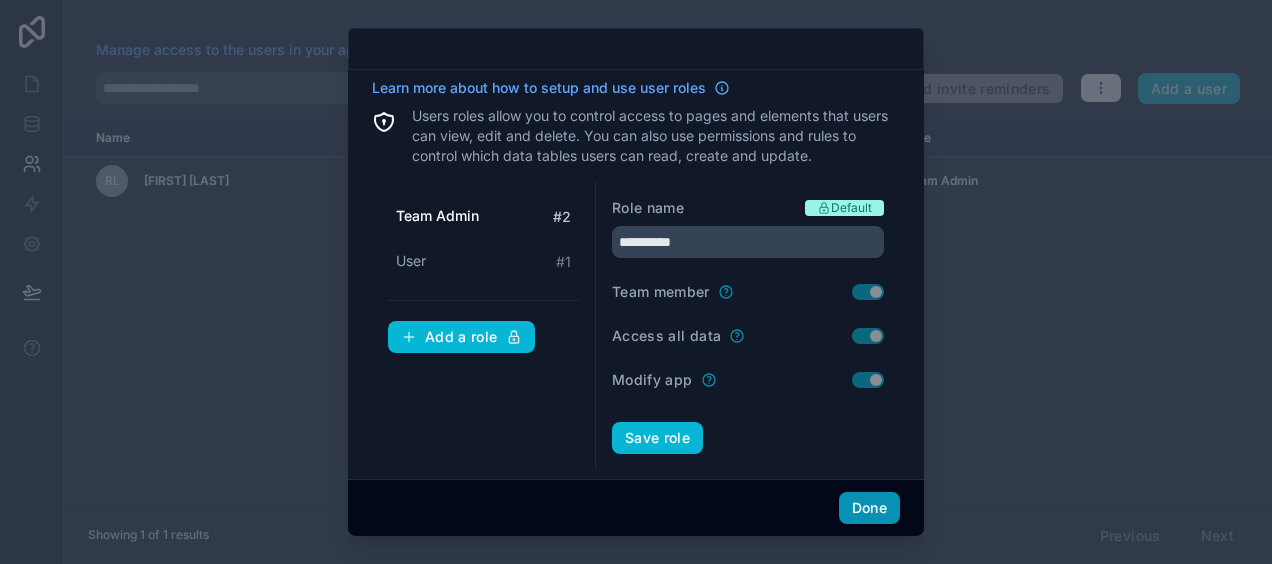 click on "Done" at bounding box center [869, 508] 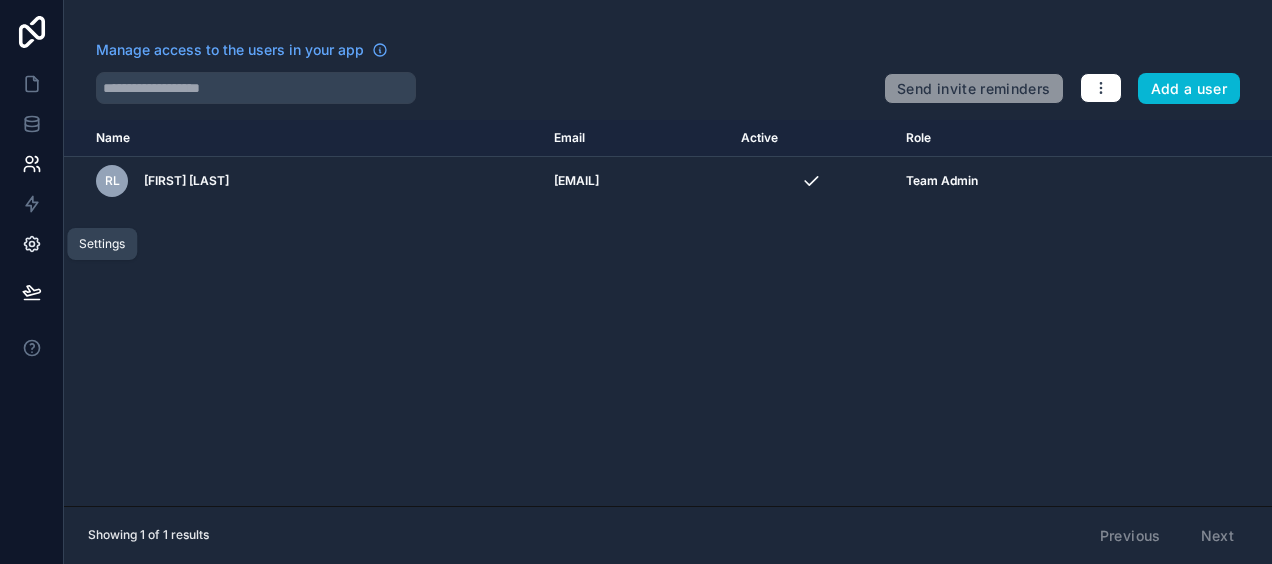 click at bounding box center [31, 244] 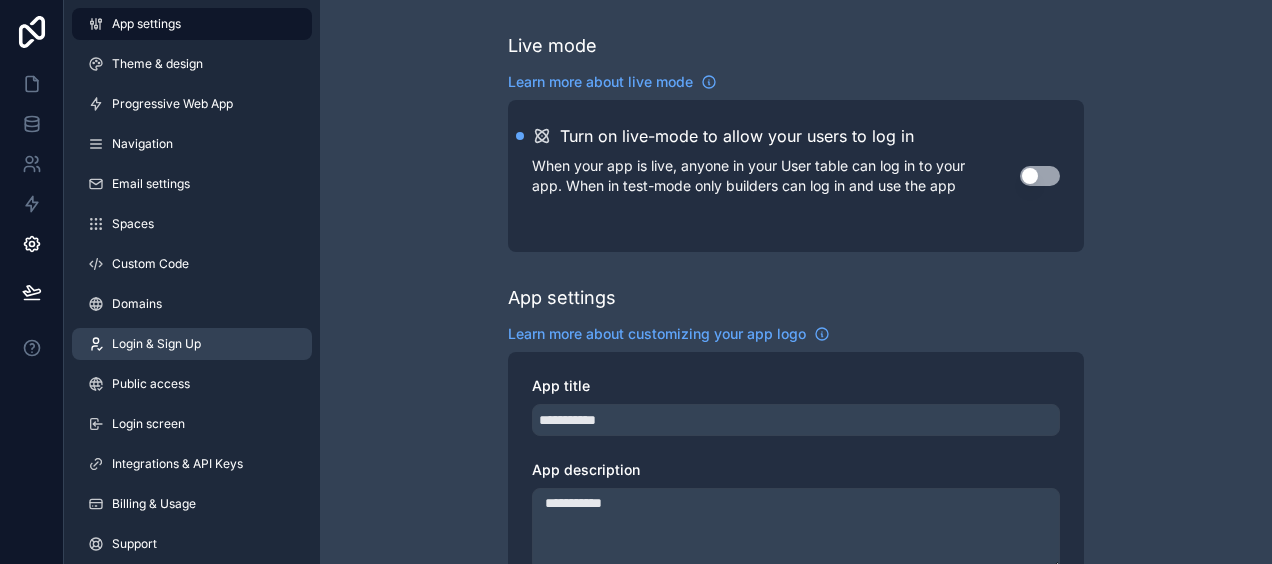 click on "Login & Sign Up" at bounding box center [192, 344] 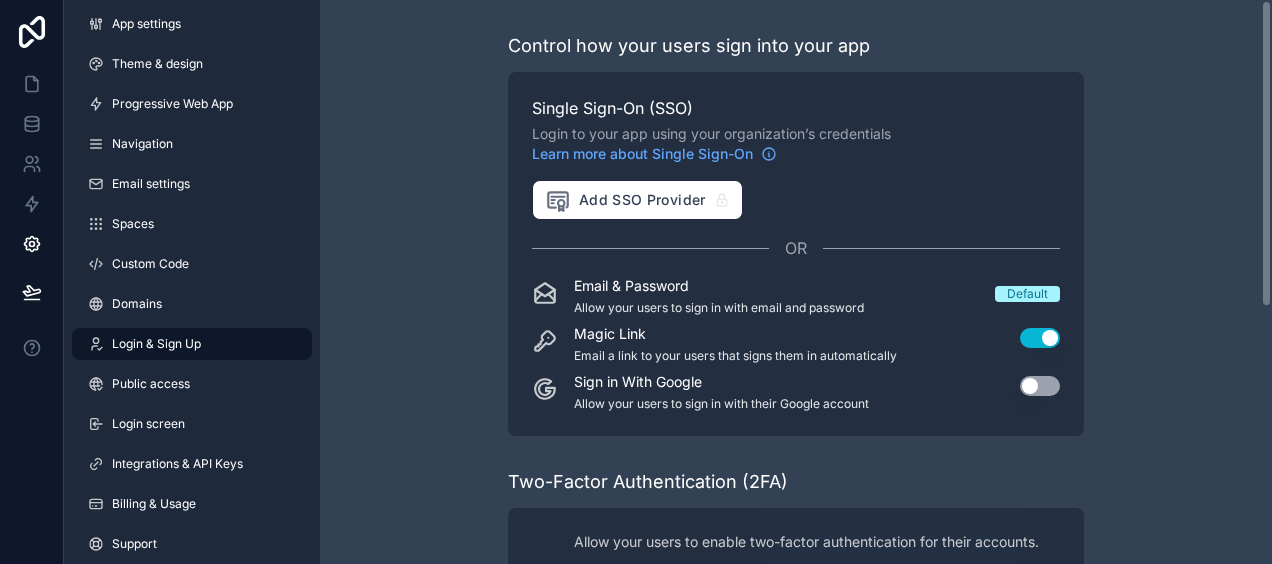 click on "Control how your users sign into your app Single Sign-On (SSO) Login to your app using your organization’s credentials Learn more about Single Sign-On Add SSO Provider OR Email & Password Allow your users to sign in with email and password Default Magic Link Email a link to your users that signs them in automatically Use setting Sign in With Google Allow your users to sign in with their Google account Use setting Two-Factor Authentication (2FA) Allow your users to enable two-factor authentication for their accounts. Required Require all users to setup and enable 2FA Enterprise Enabled Users can optionally setup and enable 2FA Disabled Users will not be able to setup 2FA on this app Learn more about Two-Factor Authentication Business To use two-factor authentication you can upgrade to the Business plan. Compare our plans and view your usage Open Sign Up Open sign up allows anyone to sign up to your app through the registration page Learn more about open sign up Use setting" at bounding box center [796, 518] 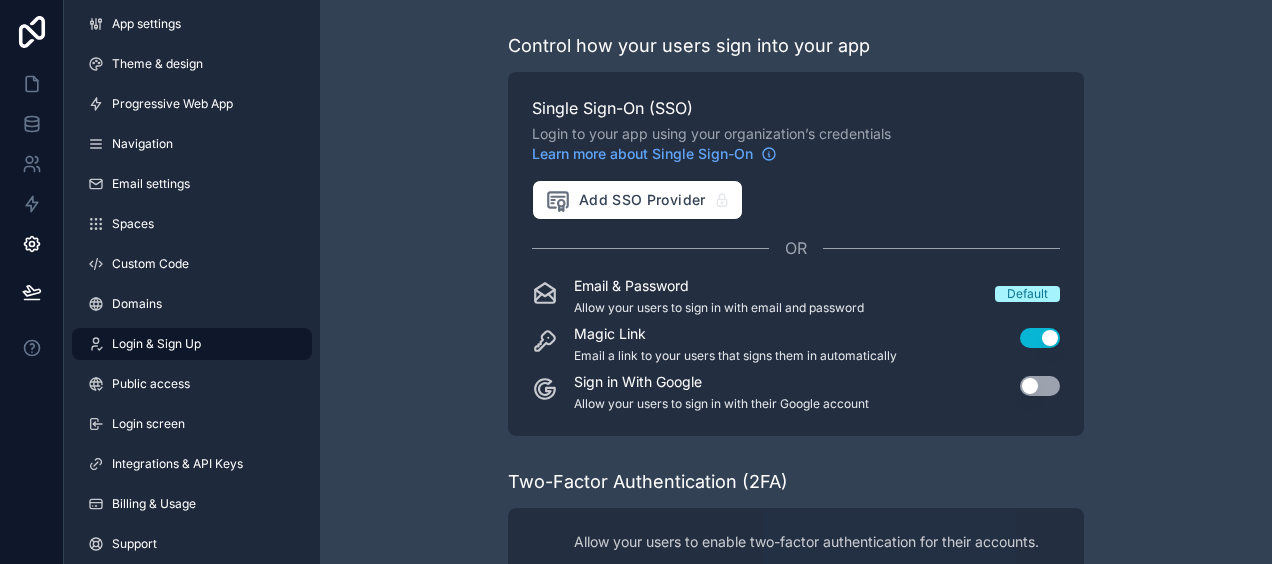 click on "Control how your users sign into your app Single Sign-On (SSO) Login to your app using your organization’s credentials Learn more about Single Sign-On Add SSO Provider OR Email & Password Allow your users to sign in with email and password Default Magic Link Email a link to your users that signs them in automatically Use setting Sign in With Google Allow your users to sign in with their Google account Use setting Two-Factor Authentication (2FA) Allow your users to enable two-factor authentication for their accounts. Required Require all users to setup and enable 2FA Enterprise Enabled Users can optionally setup and enable 2FA Disabled Users will not be able to setup 2FA on this app Learn more about Two-Factor Authentication Business To use two-factor authentication you can upgrade to the Business plan. Compare our plans and view your usage Open Sign Up Open sign up allows anyone to sign up to your app through the registration page Learn more about open sign up Use setting" at bounding box center [796, 518] 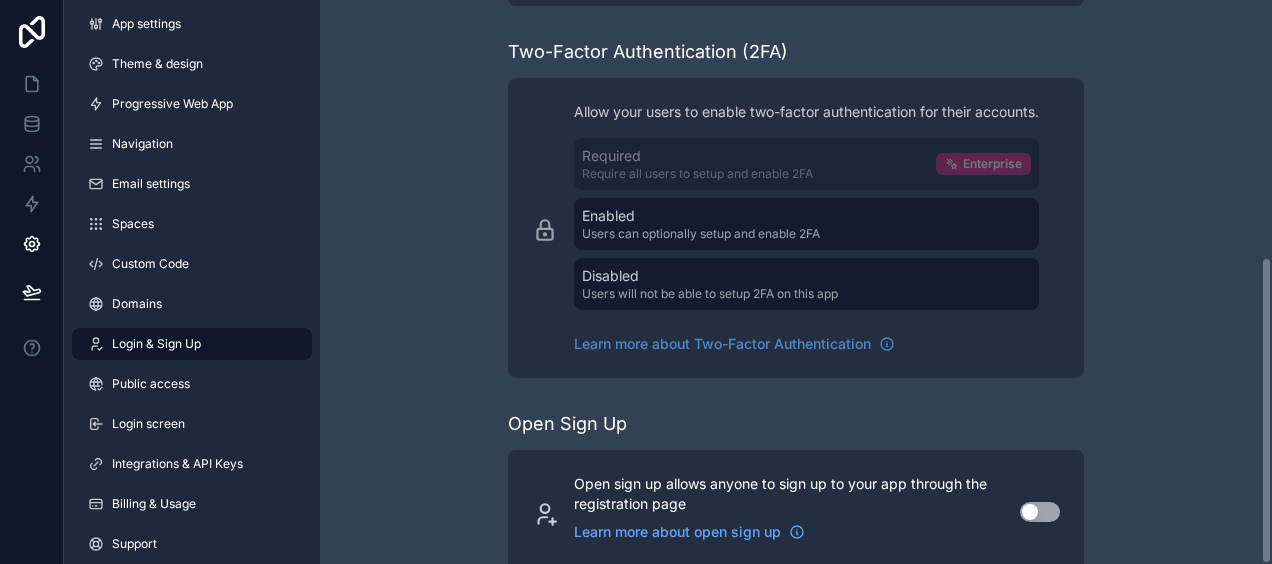 scroll, scrollTop: 471, scrollLeft: 0, axis: vertical 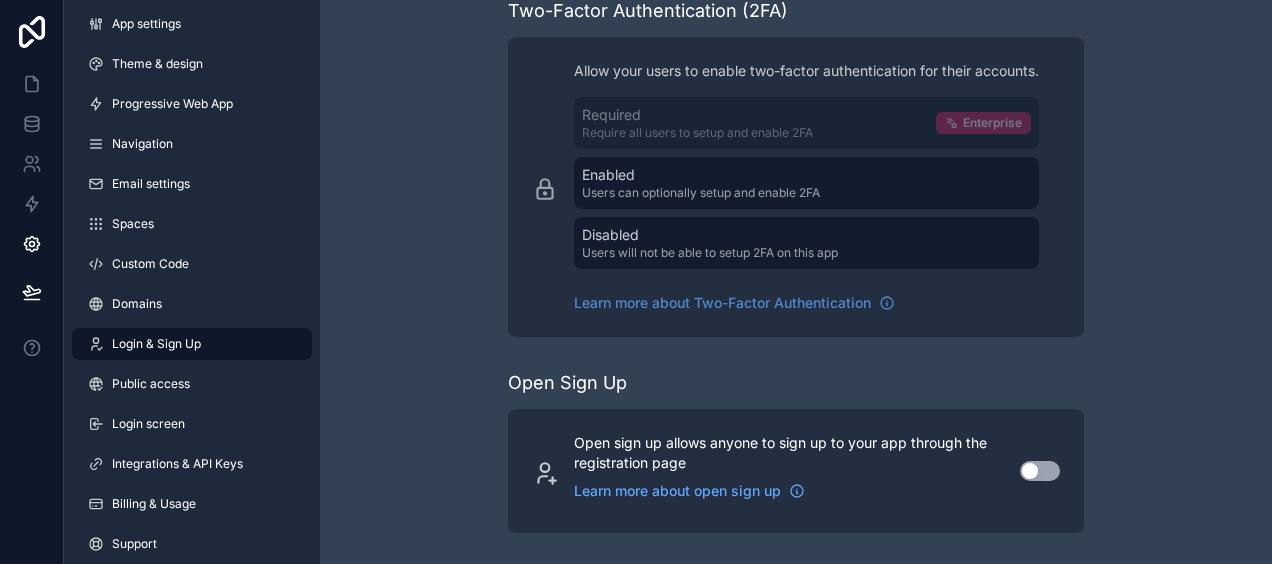 click on "Use setting" at bounding box center (1040, 471) 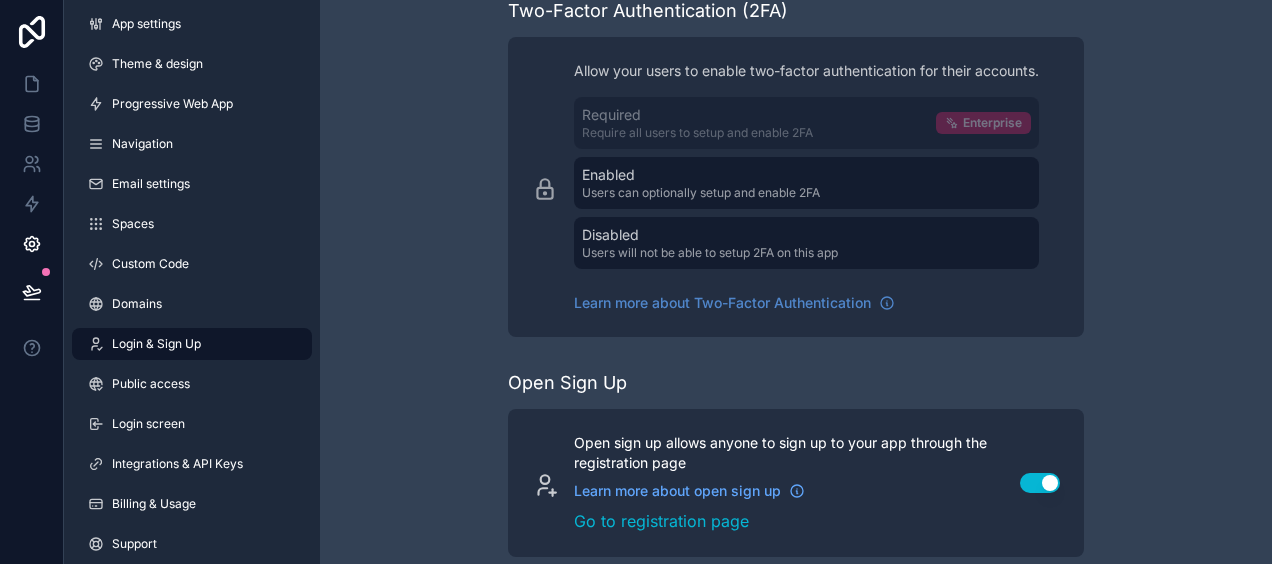 click on "Control how your users sign into your app Single Sign-On (SSO) Login to your app using your organization’s credentials Learn more about Single Sign-On Add SSO Provider OR Email & Password Allow your users to sign in with email and password Default Magic Link Email a link to your users that signs them in automatically Use setting Sign in With Google Allow your users to sign in with their Google account Use setting Two-Factor Authentication (2FA) Allow your users to enable two-factor authentication for their accounts. Required Require all users to setup and enable 2FA Enterprise Enabled Users can optionally setup and enable 2FA Disabled Users will not be able to setup 2FA on this app Learn more about Two-Factor Authentication Business To use two-factor authentication you can upgrade to the Business plan. Compare our plans and view your usage Open Sign Up Open sign up allows anyone to sign up to your app through the registration page Learn more about open sign up Go to registration page Use setting" at bounding box center (796, 59) 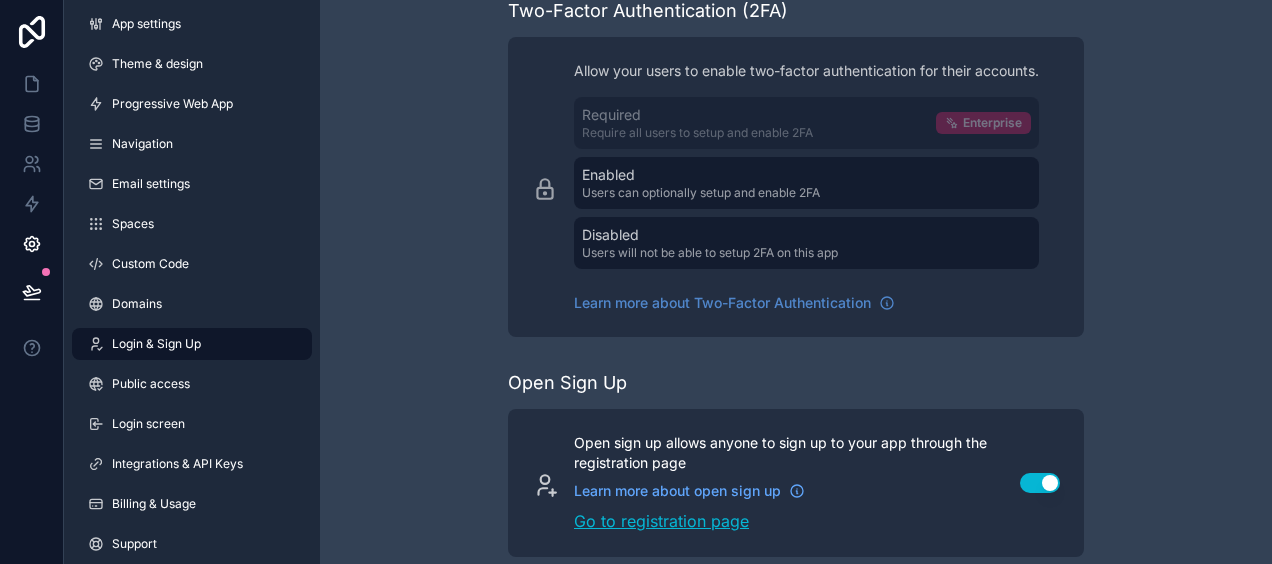 click on "Go to registration page" at bounding box center [785, 521] 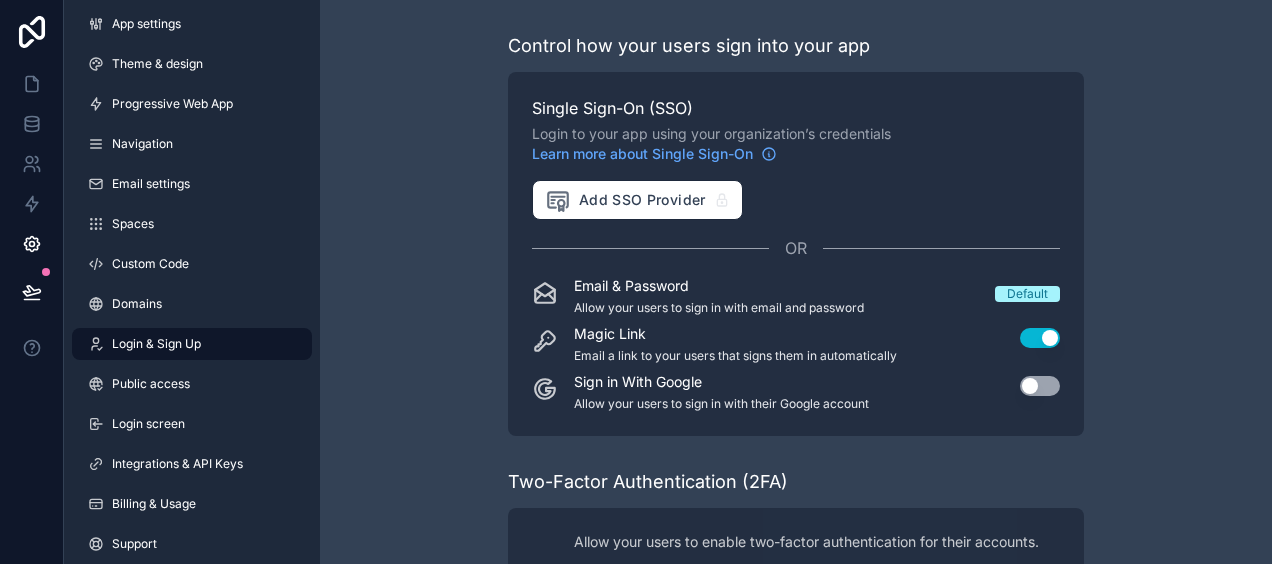 scroll, scrollTop: 0, scrollLeft: 0, axis: both 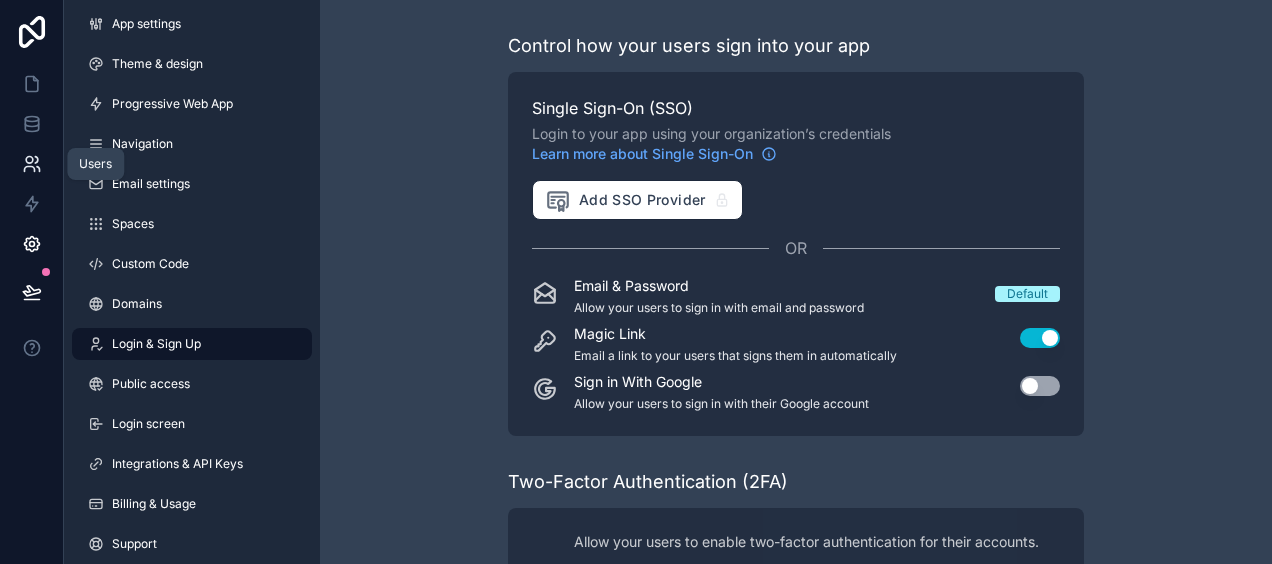 click 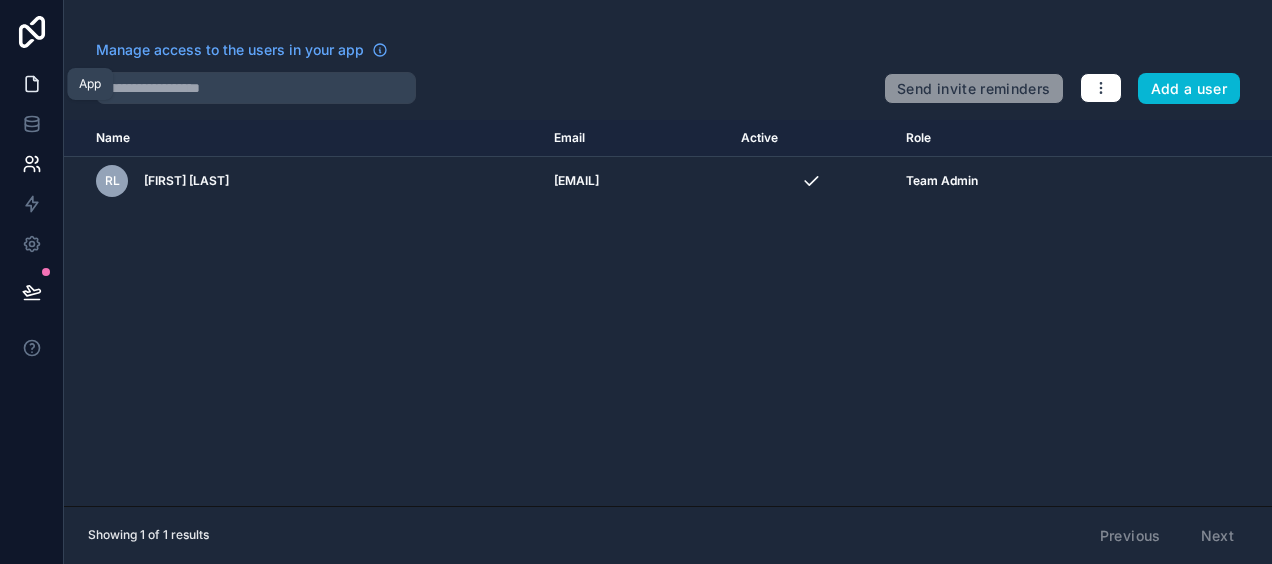 click at bounding box center [31, 84] 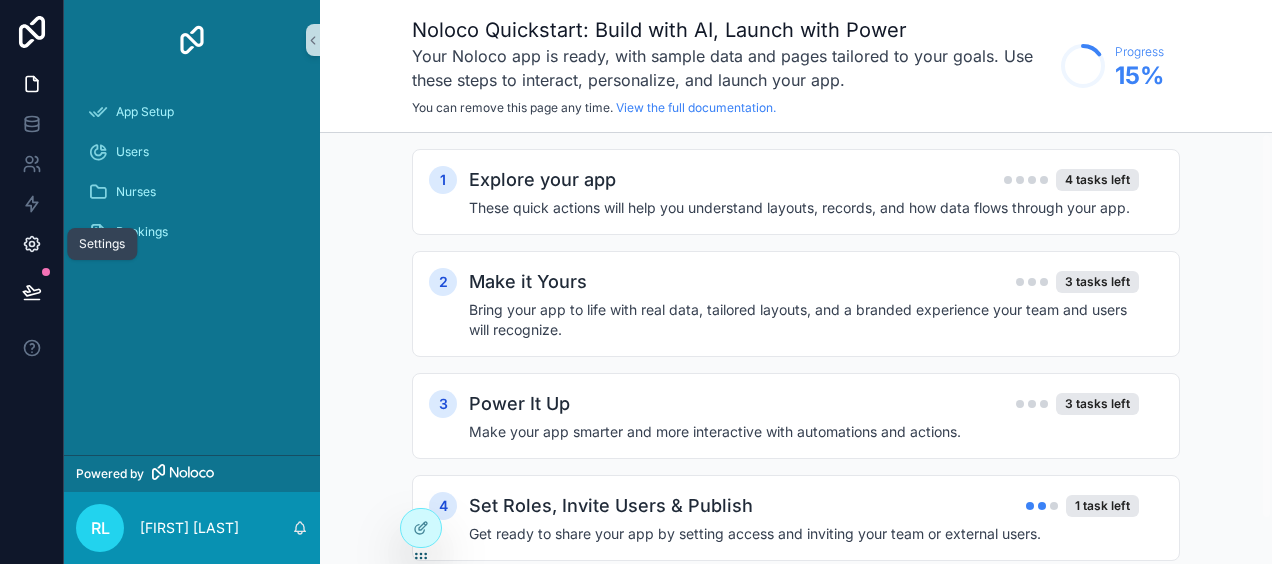 click at bounding box center (31, 244) 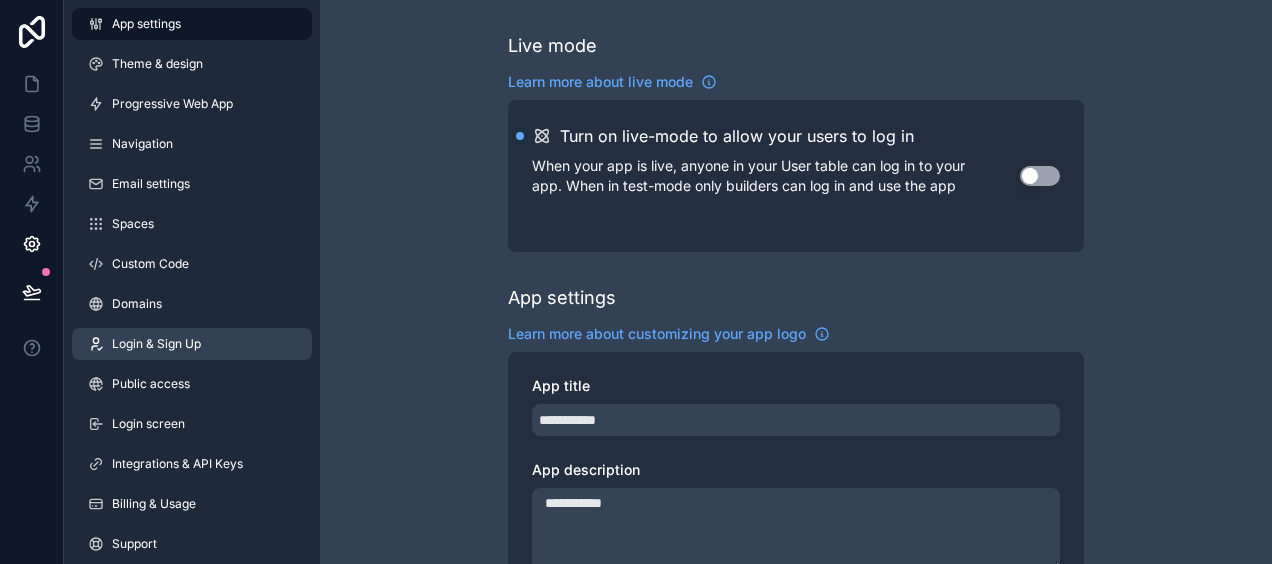click on "Login & Sign Up" at bounding box center (156, 344) 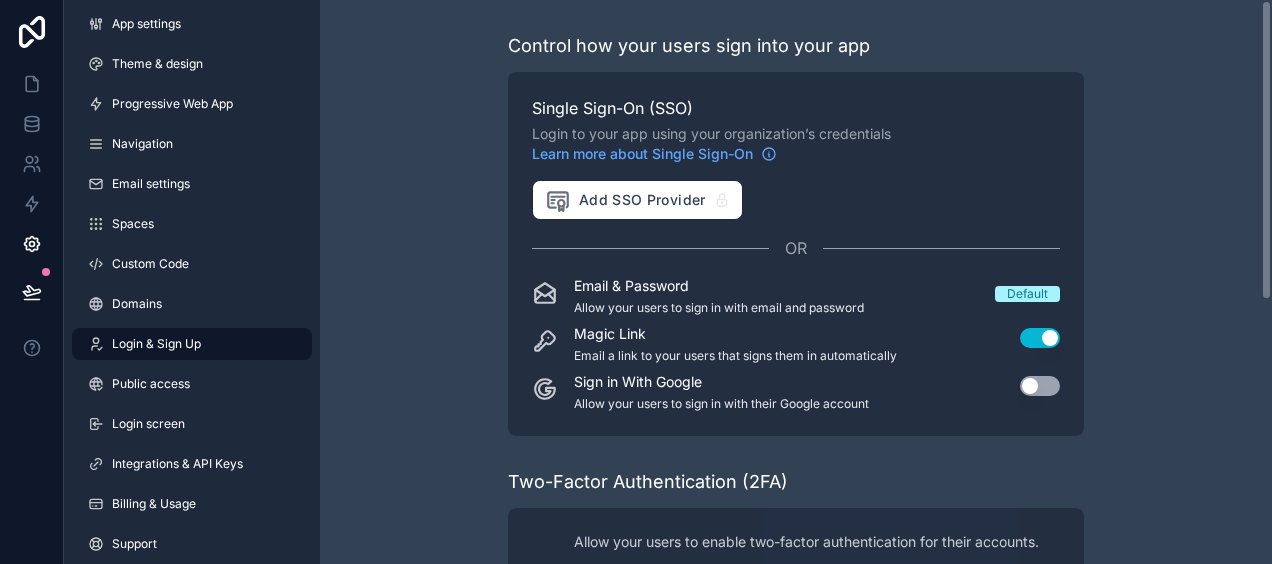 click on "Control how your users sign into your app Single Sign-On (SSO) Login to your app using your organization’s credentials Learn more about Single Sign-On Add SSO Provider OR Email & Password Allow your users to sign in with email and password Default Magic Link Email a link to your users that signs them in automatically Use setting Sign in With Google Allow your users to sign in with their Google account Use setting Two-Factor Authentication (2FA) Allow your users to enable two-factor authentication for their accounts. Required Require all users to setup and enable 2FA Enterprise Enabled Users can optionally setup and enable 2FA Disabled Users will not be able to setup 2FA on this app Learn more about Two-Factor Authentication Business To use two-factor authentication you can upgrade to the Business plan. Compare our plans and view your usage Open Sign Up Open sign up allows anyone to sign up to your app through the registration page Learn more about open sign up Go to registration page Use setting" at bounding box center (796, 530) 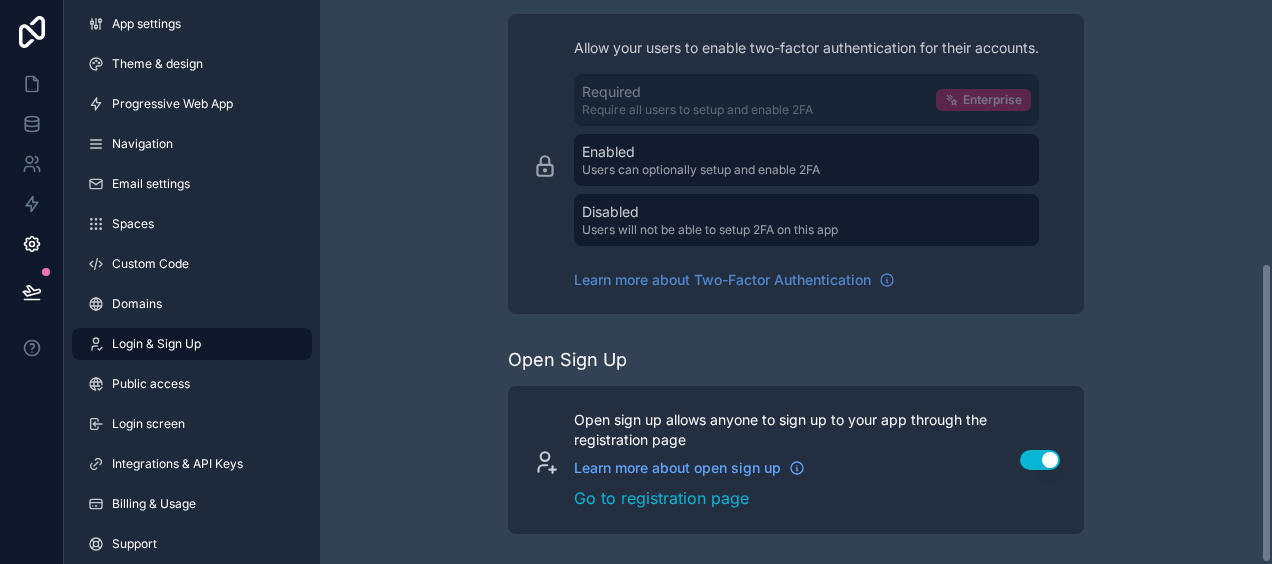 scroll, scrollTop: 495, scrollLeft: 0, axis: vertical 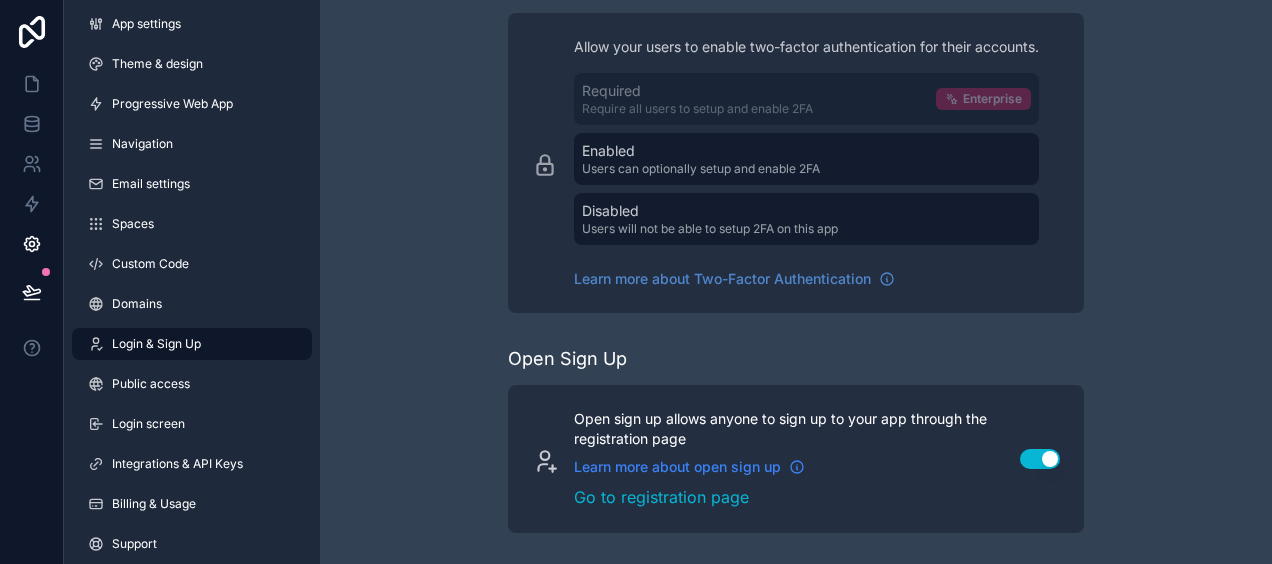 click 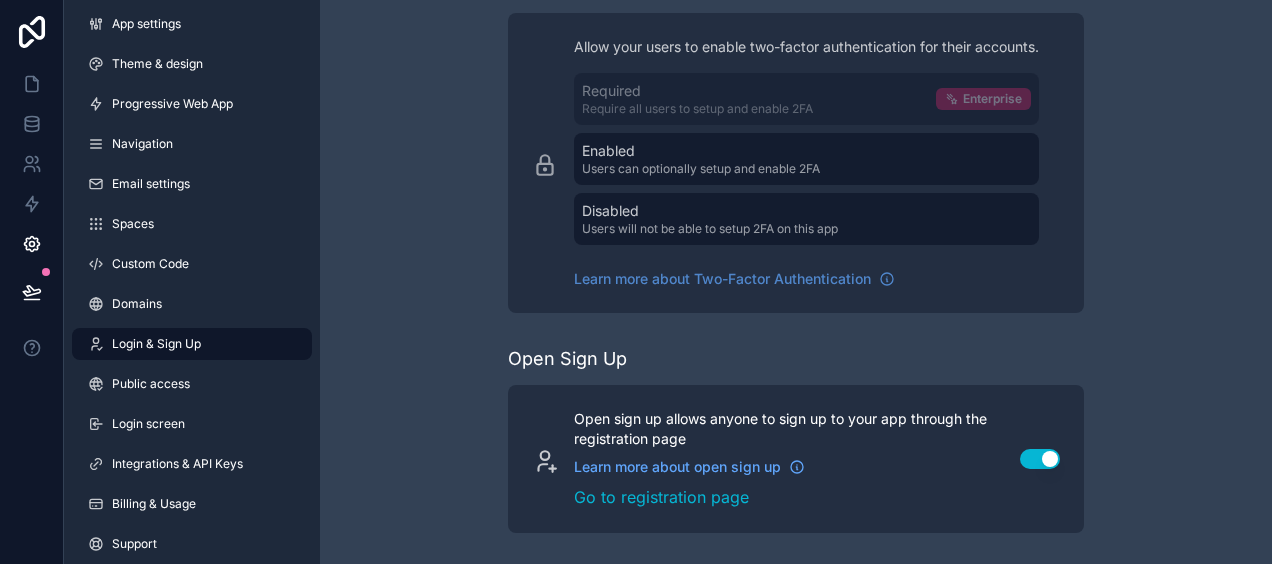 click on "Control how your users sign into your app Single Sign-On (SSO) Login to your app using your organization’s credentials Learn more about Single Sign-On Add SSO Provider OR Email & Password Allow your users to sign in with email and password Default Magic Link Email a link to your users that signs them in automatically Use setting Sign in With Google Allow your users to sign in with their Google account Use setting Two-Factor Authentication (2FA) Allow your users to enable two-factor authentication for their accounts. Required Require all users to setup and enable 2FA Enterprise Enabled Users can optionally setup and enable 2FA Disabled Users will not be able to setup 2FA on this app Learn more about Two-Factor Authentication Business To use two-factor authentication you can upgrade to the Business plan. Compare our plans and view your usage Open Sign Up Open sign up allows anyone to sign up to your app through the registration page Learn more about open sign up Go to registration page Use setting" at bounding box center [796, 35] 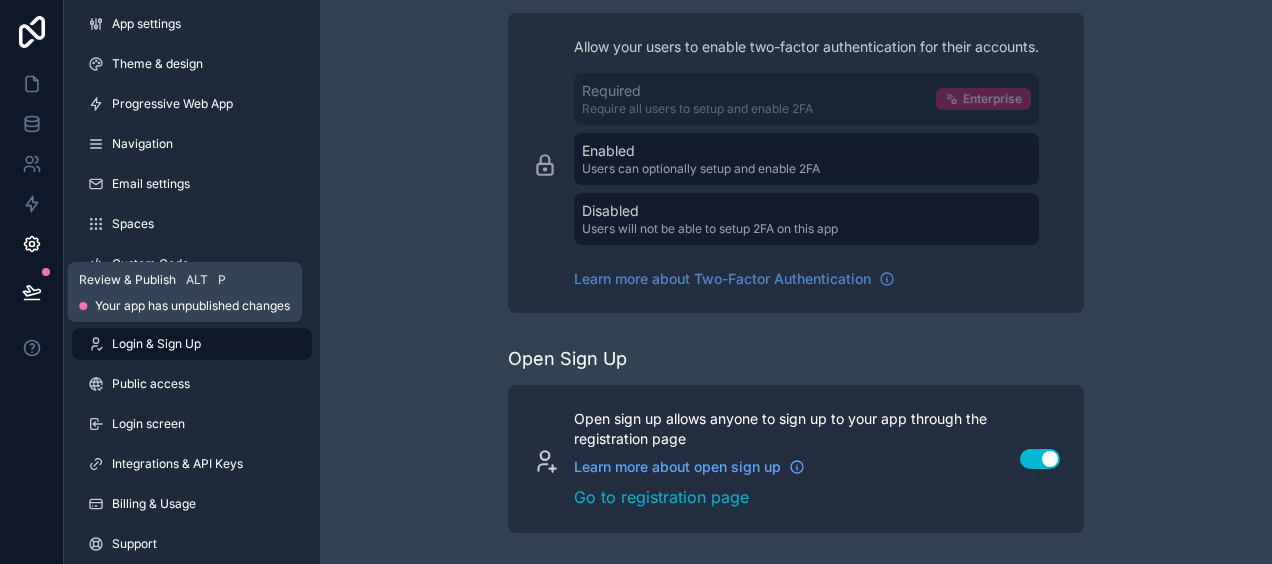 click 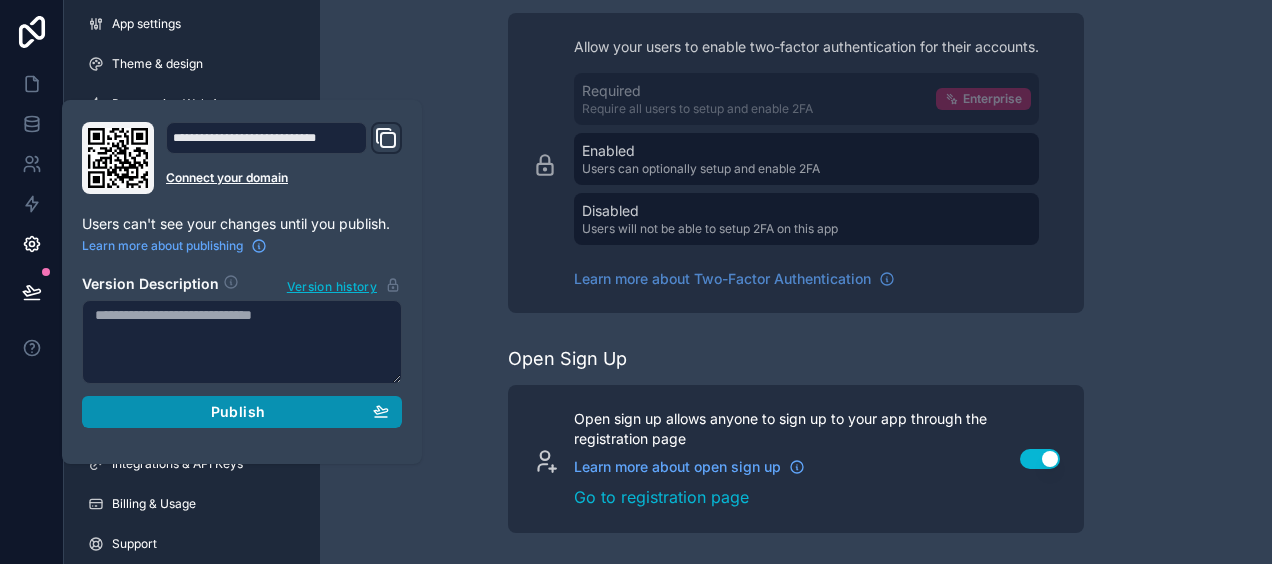 click on "Publish" at bounding box center [238, 412] 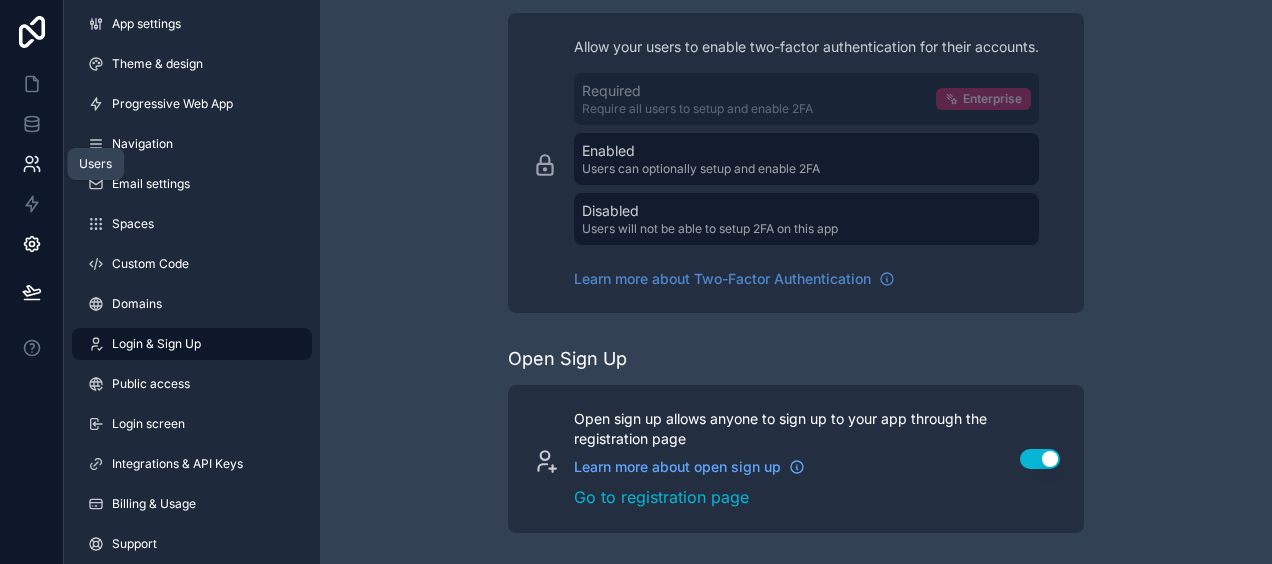 click 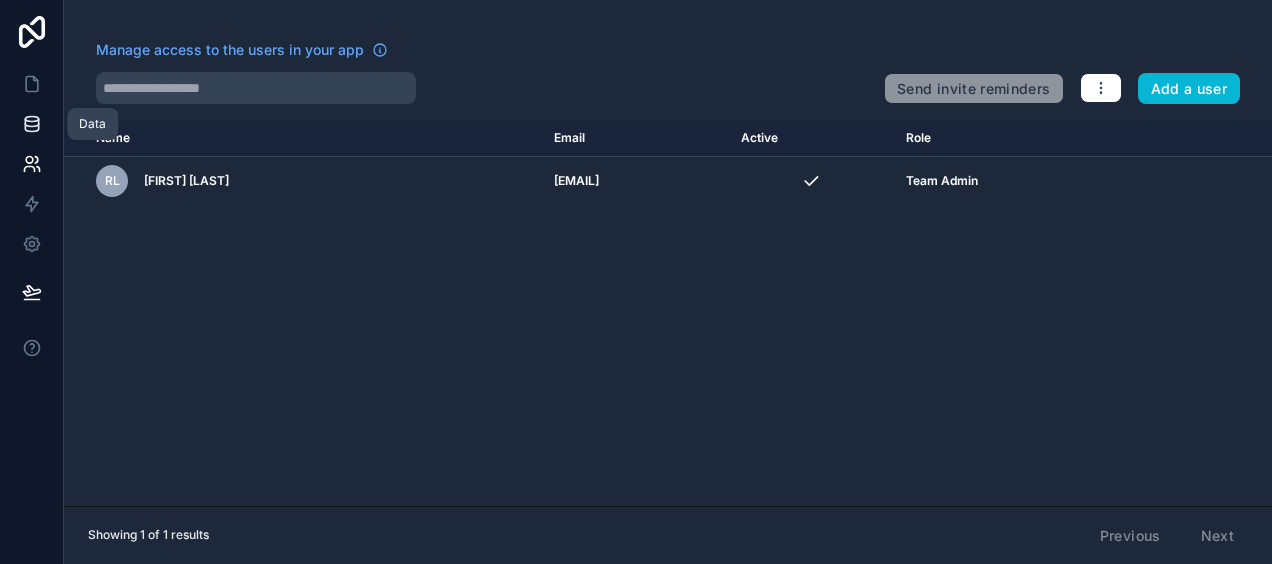 click 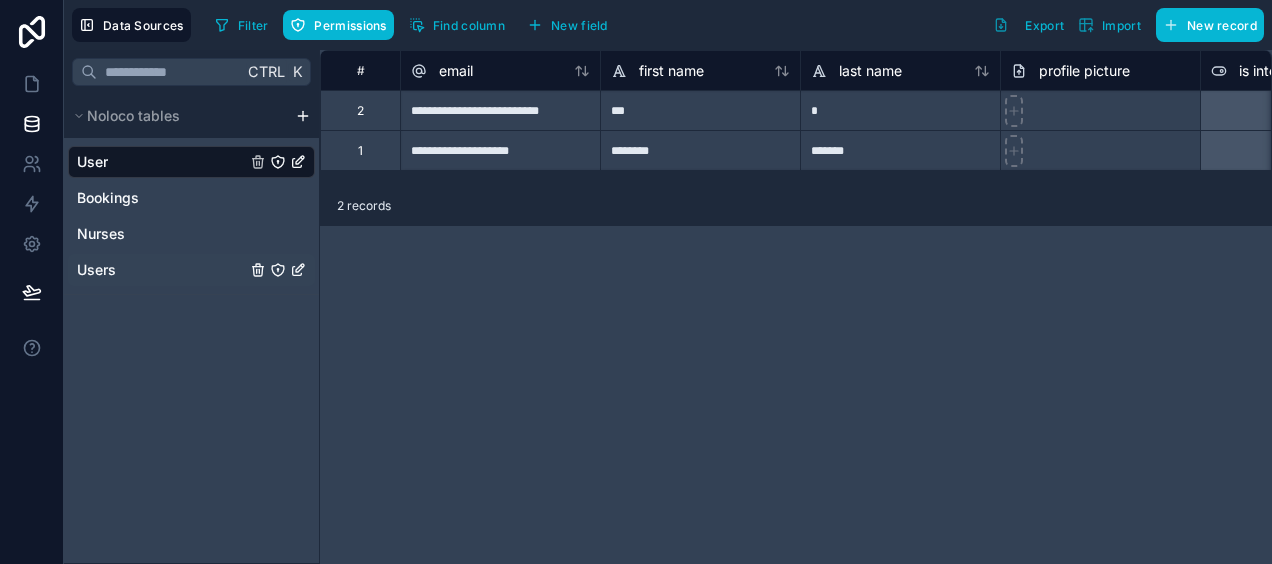 click on "Users" at bounding box center (96, 270) 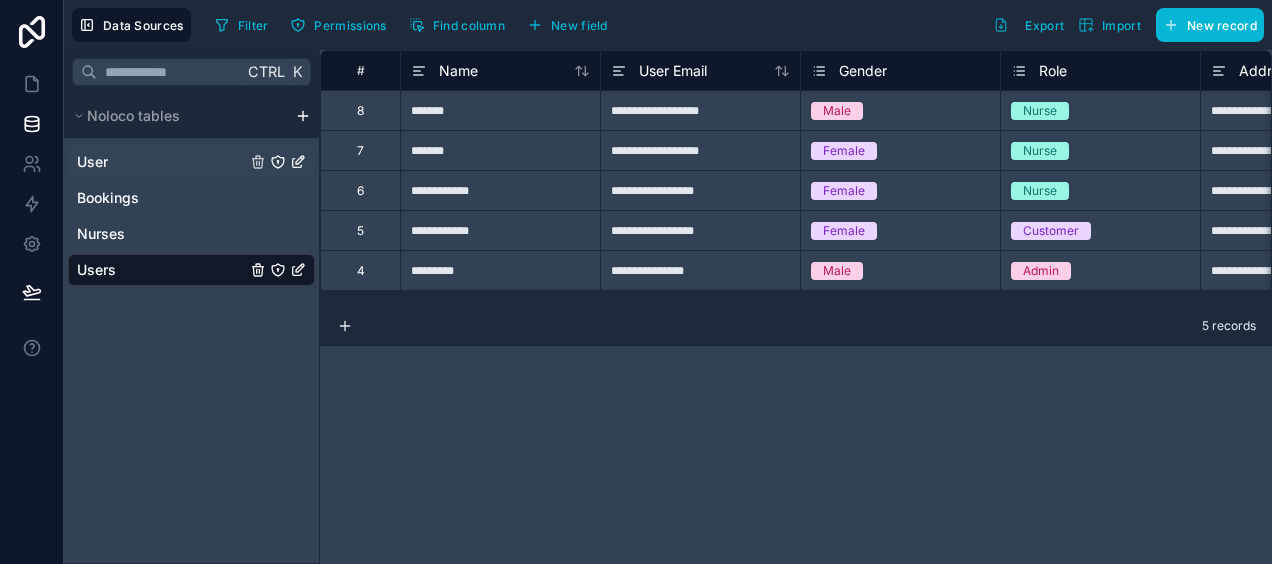 click on "User" at bounding box center (191, 162) 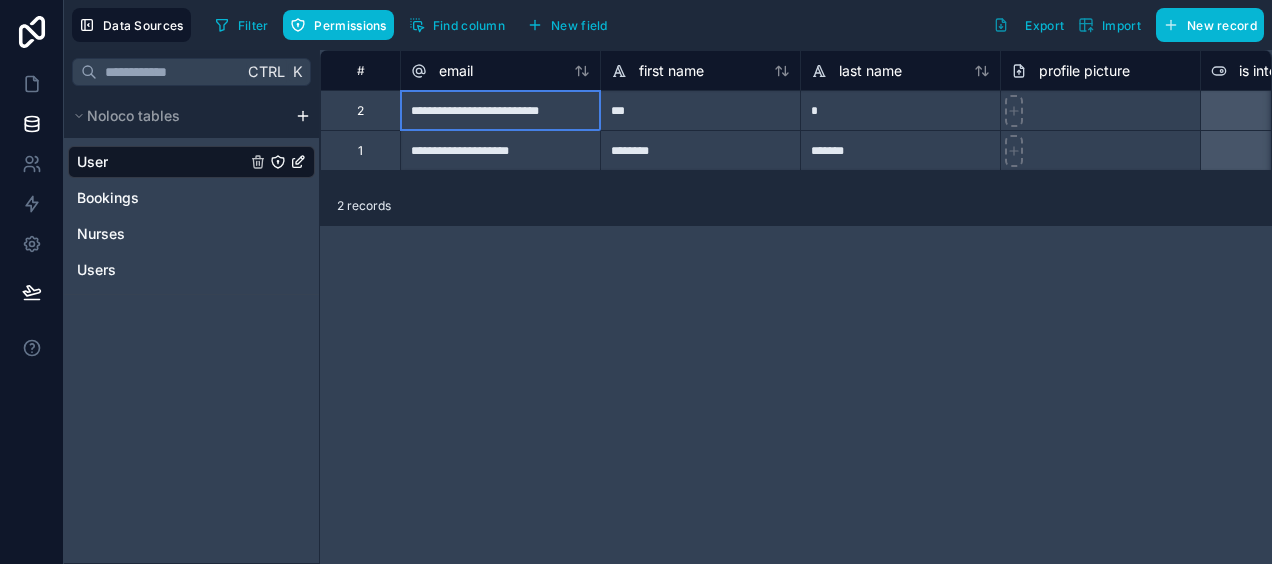 click on "**********" at bounding box center [500, 110] 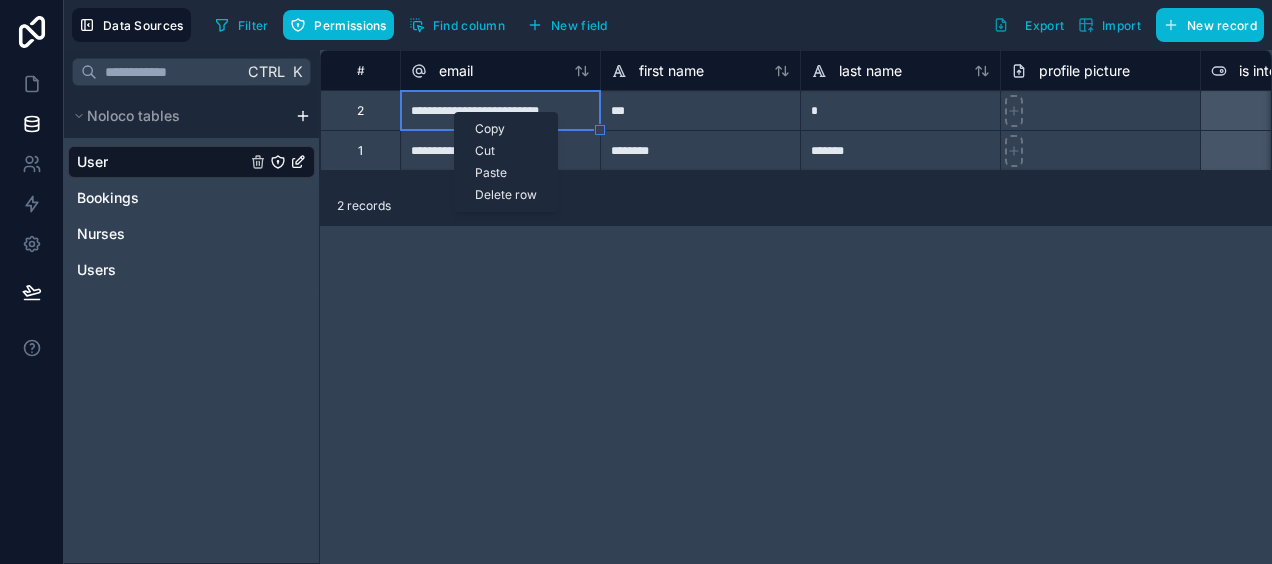 scroll, scrollTop: 0, scrollLeft: 832, axis: horizontal 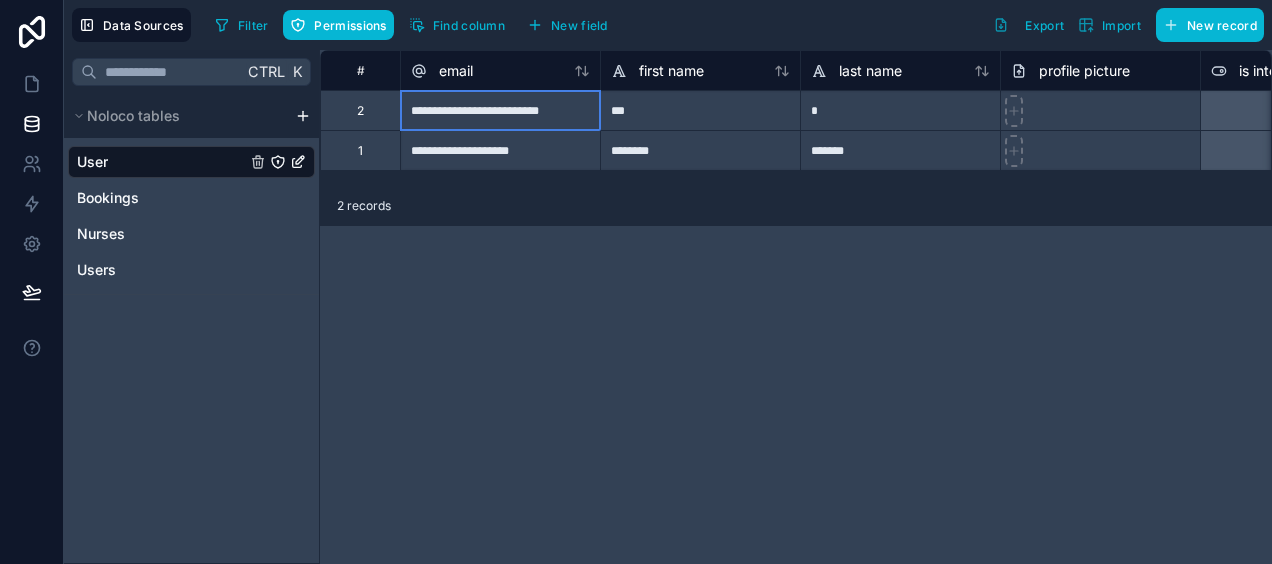 click on "**********" at bounding box center [500, 110] 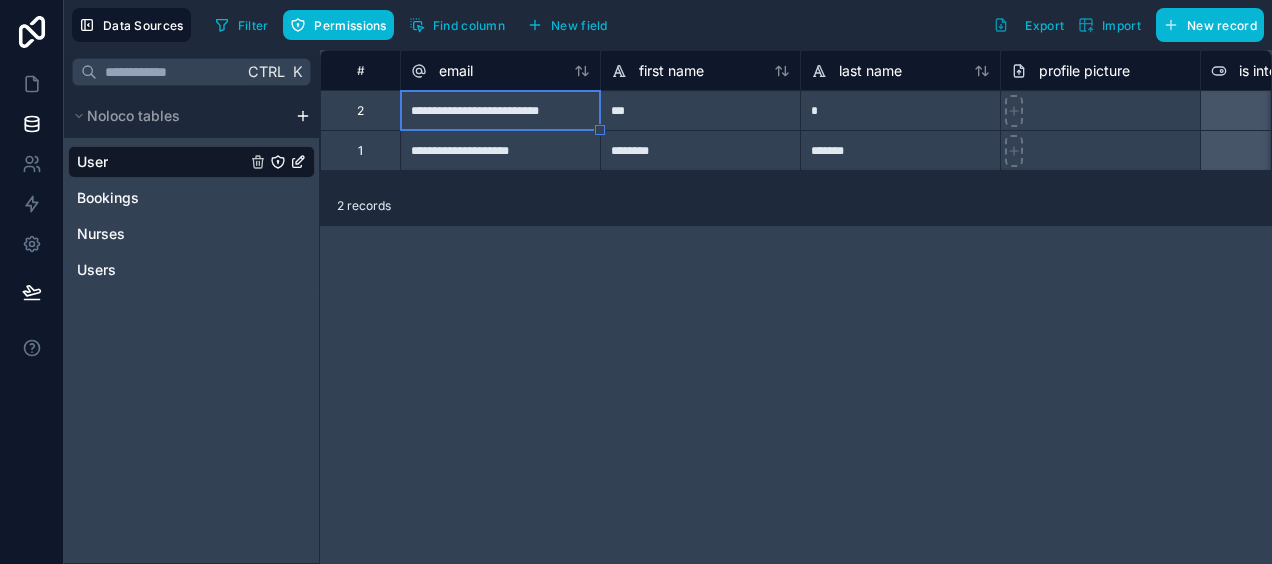 drag, startPoint x: 438, startPoint y: 112, endPoint x: 360, endPoint y: 114, distance: 78.025635 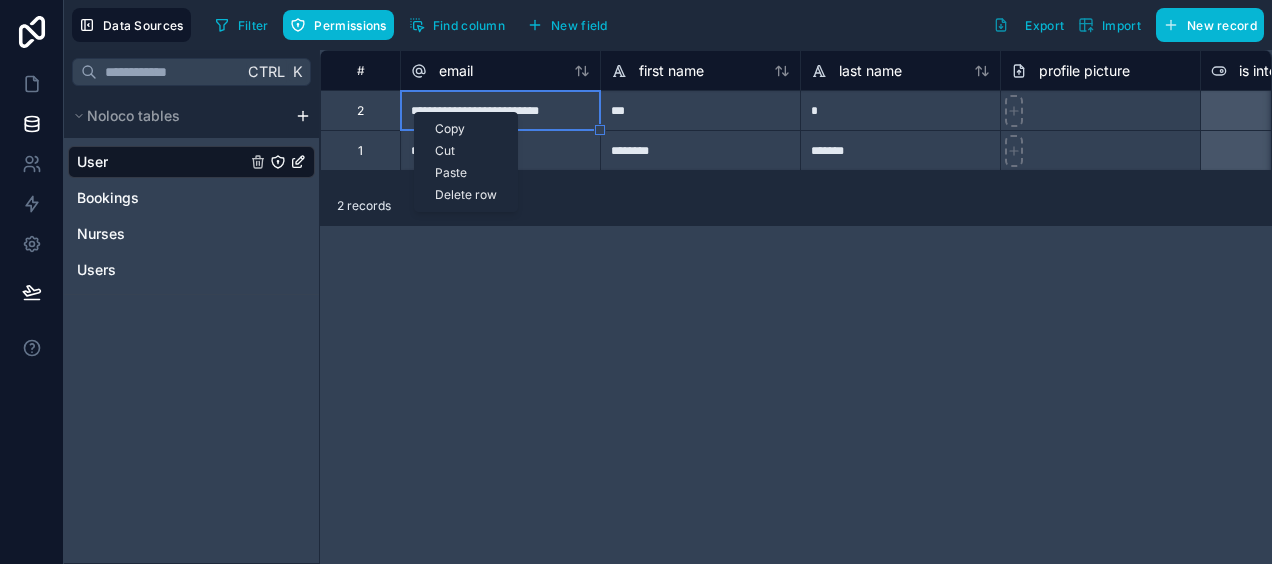 click on "Delete row" at bounding box center (466, 195) 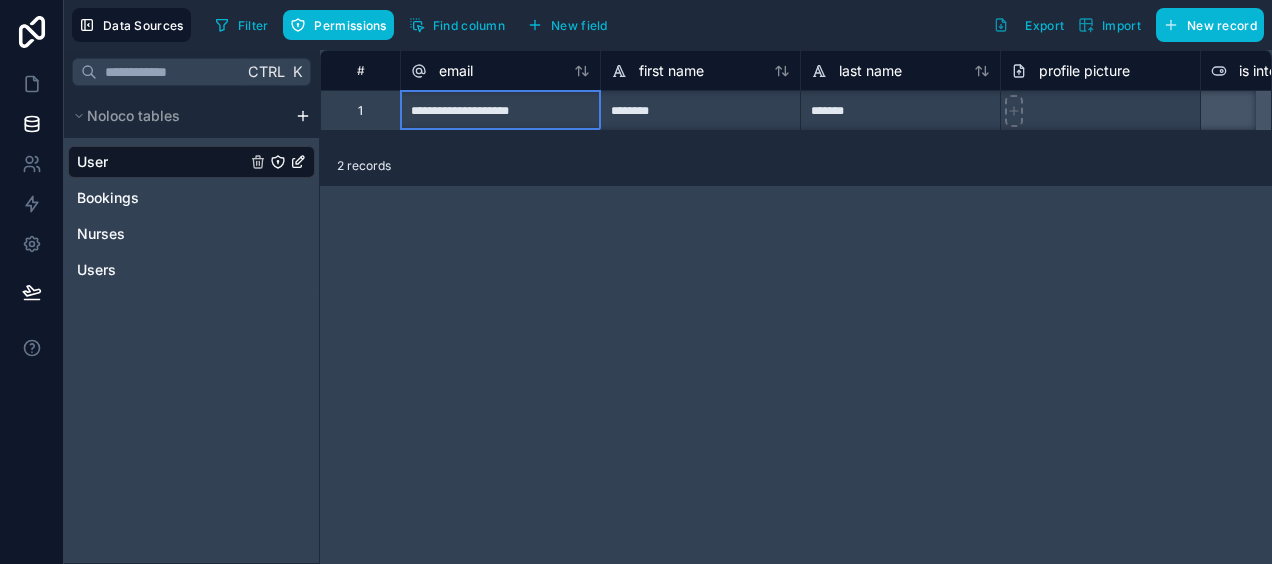 scroll, scrollTop: 0, scrollLeft: 0, axis: both 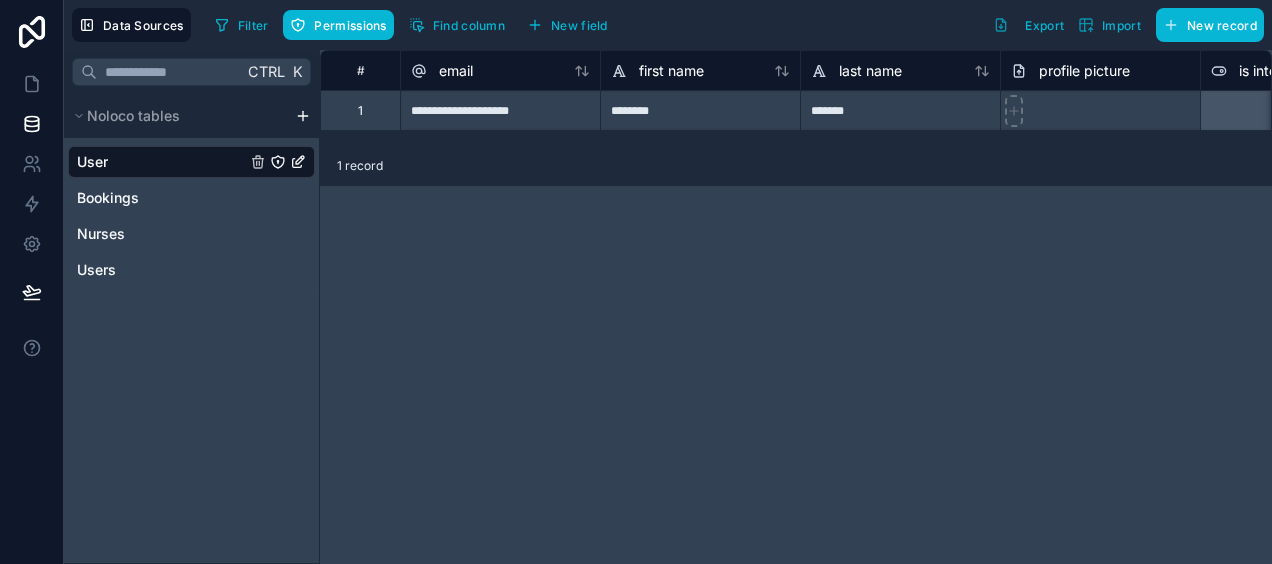click on "**********" at bounding box center (796, 307) 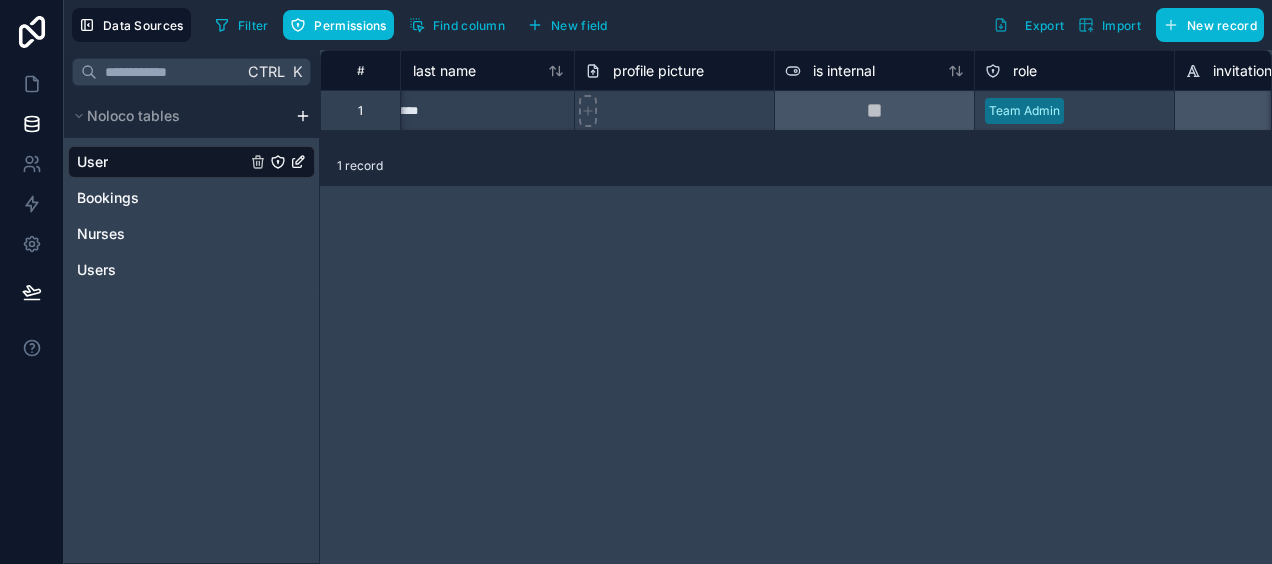 scroll, scrollTop: 0, scrollLeft: 400, axis: horizontal 